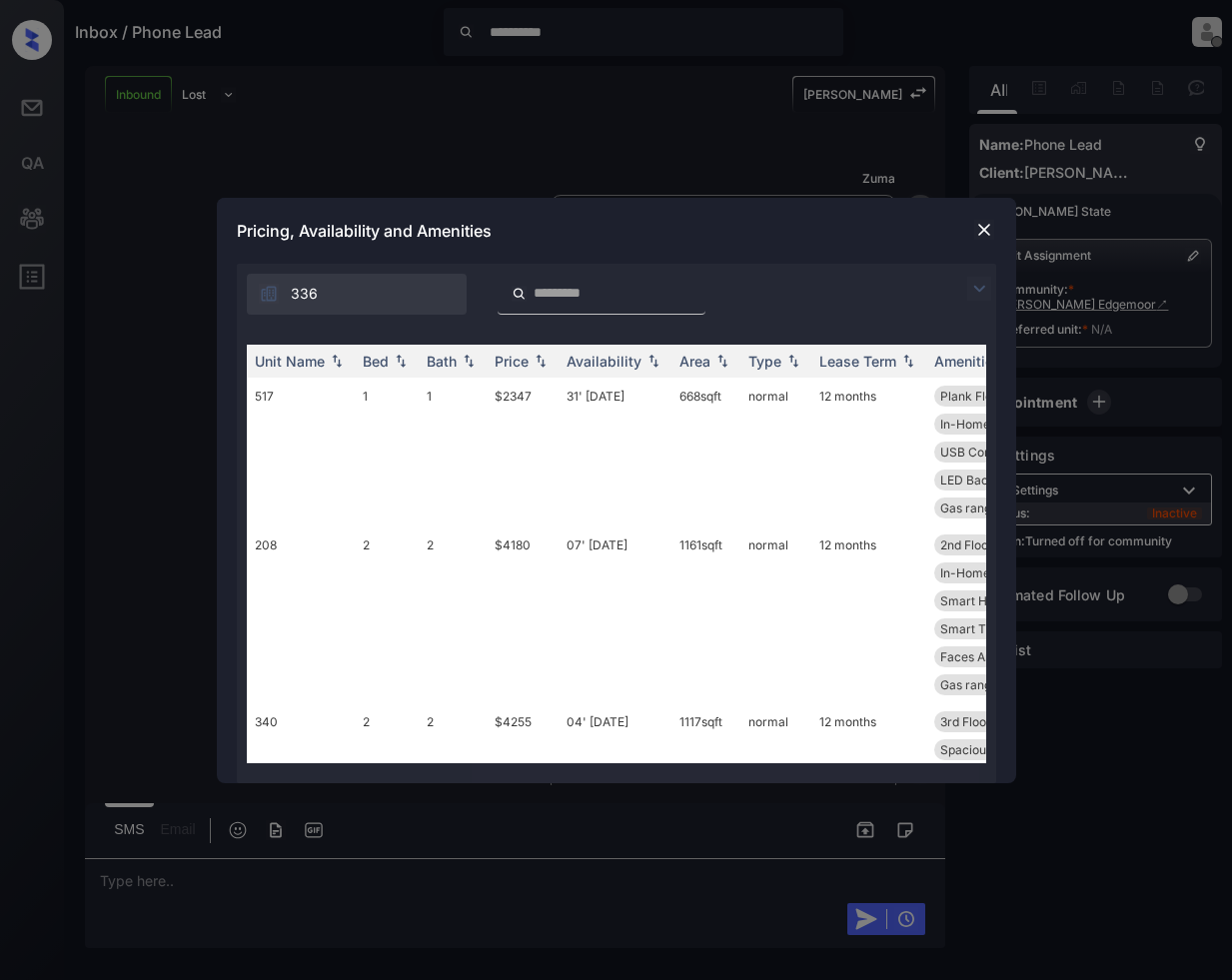 scroll, scrollTop: 0, scrollLeft: 0, axis: both 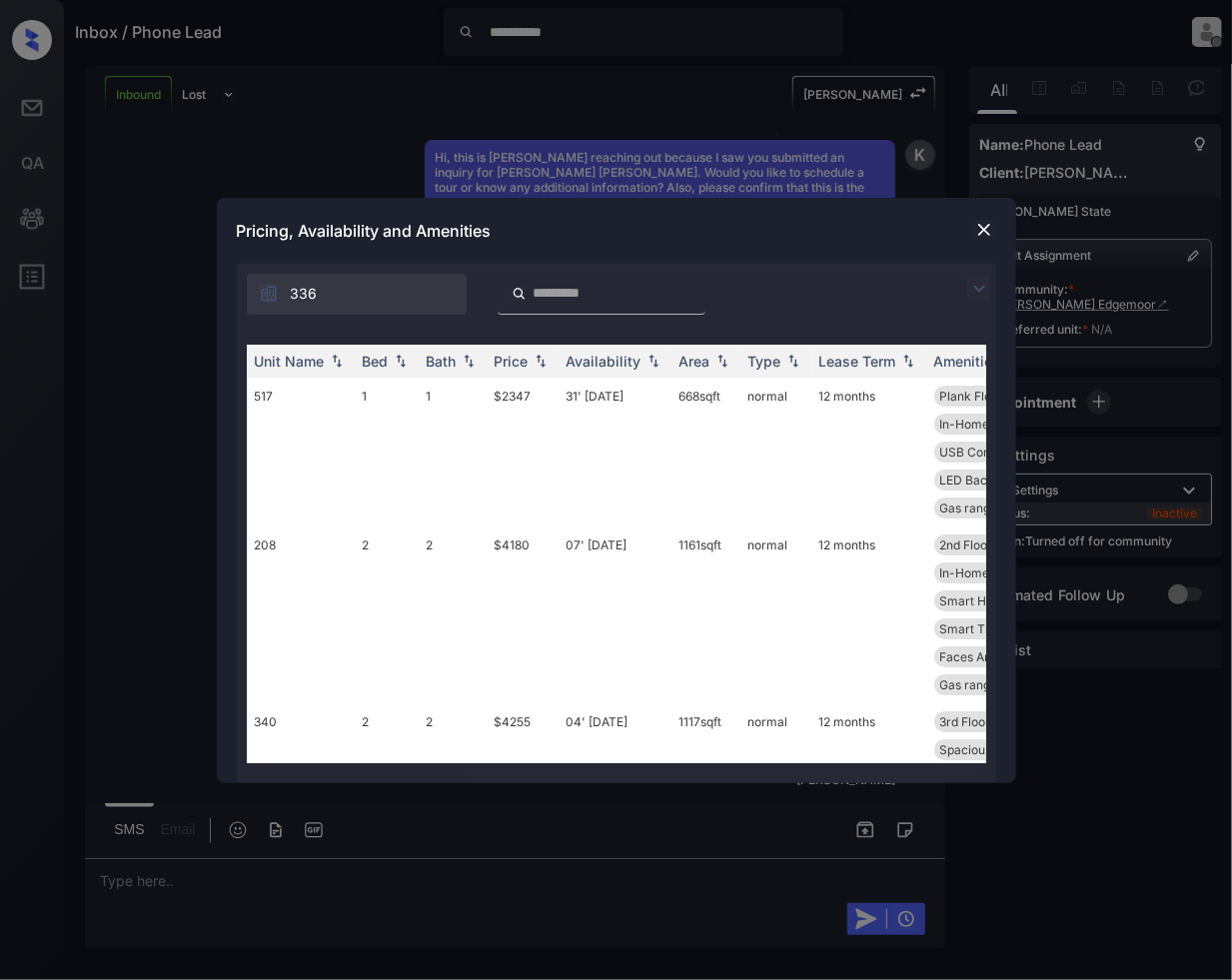 click at bounding box center [979, 289] 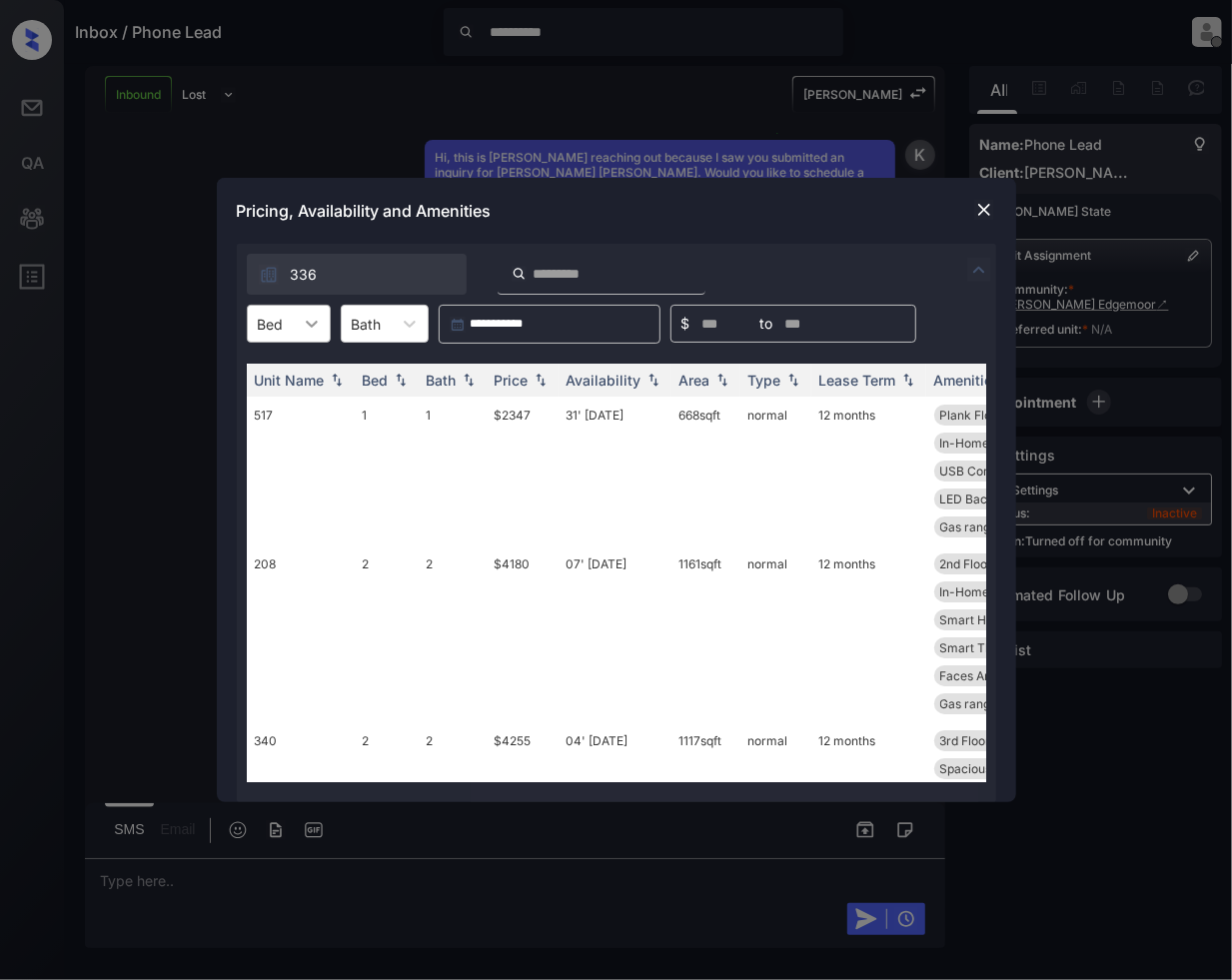 click 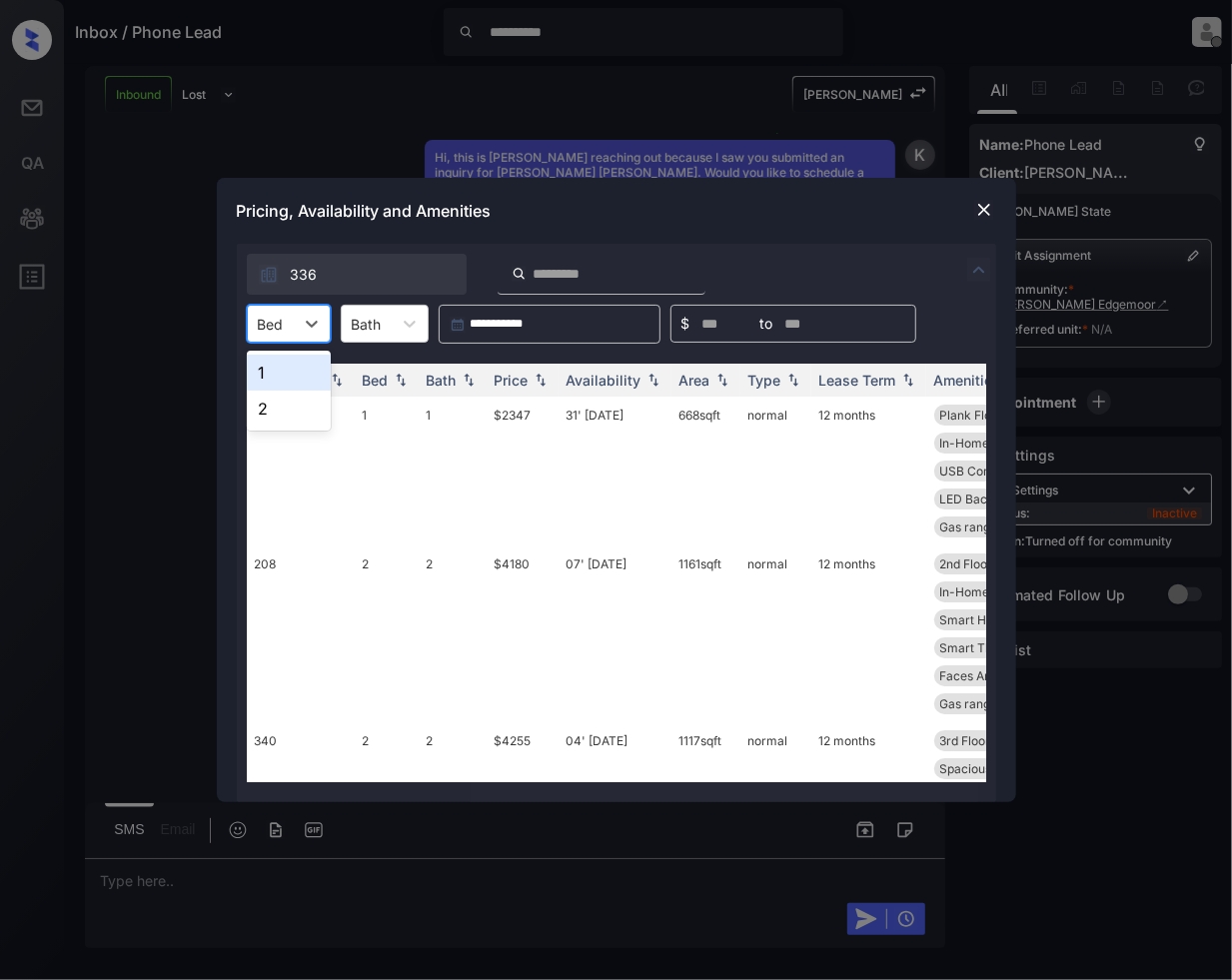 click on "1" at bounding box center (289, 373) 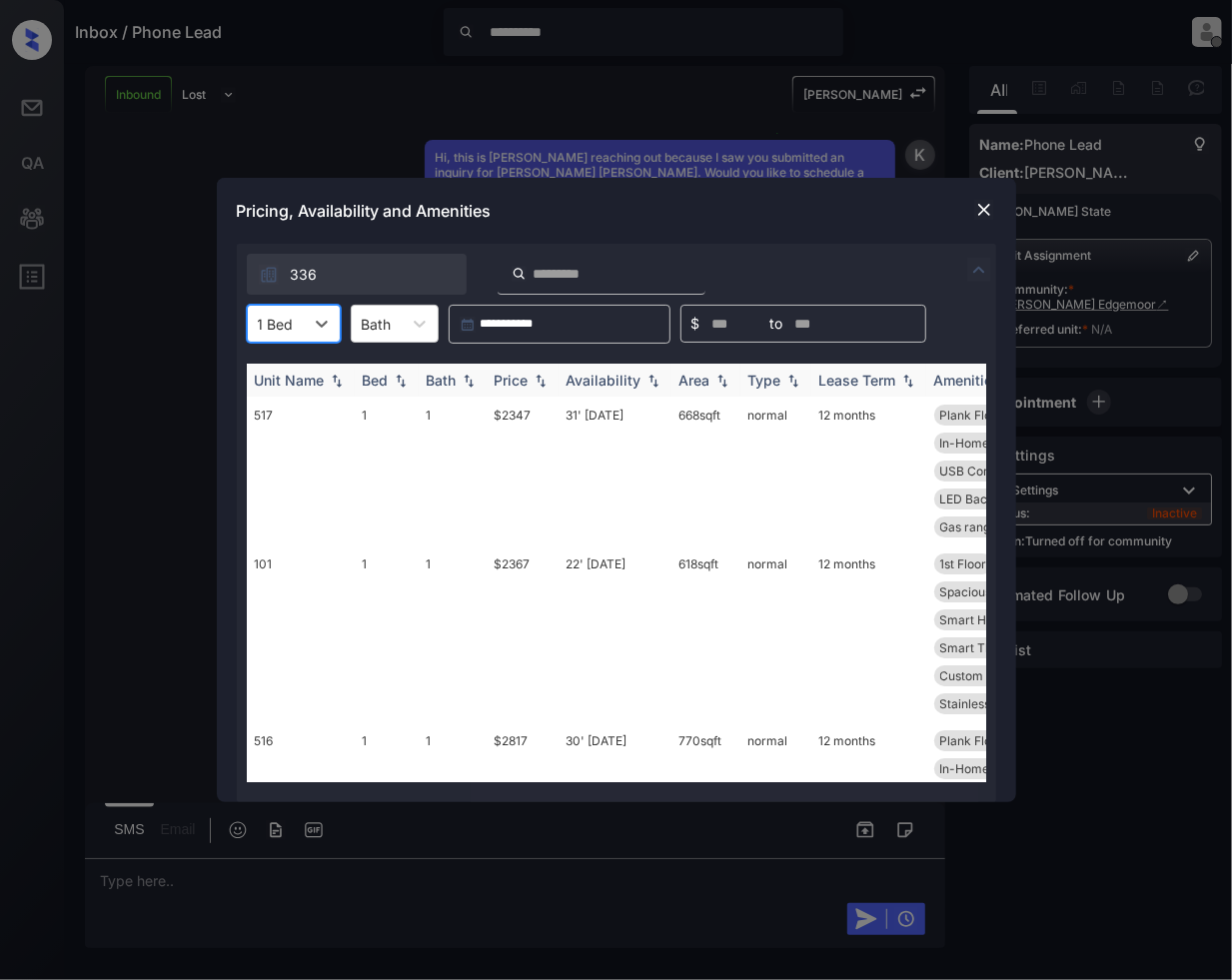 click at bounding box center [541, 381] 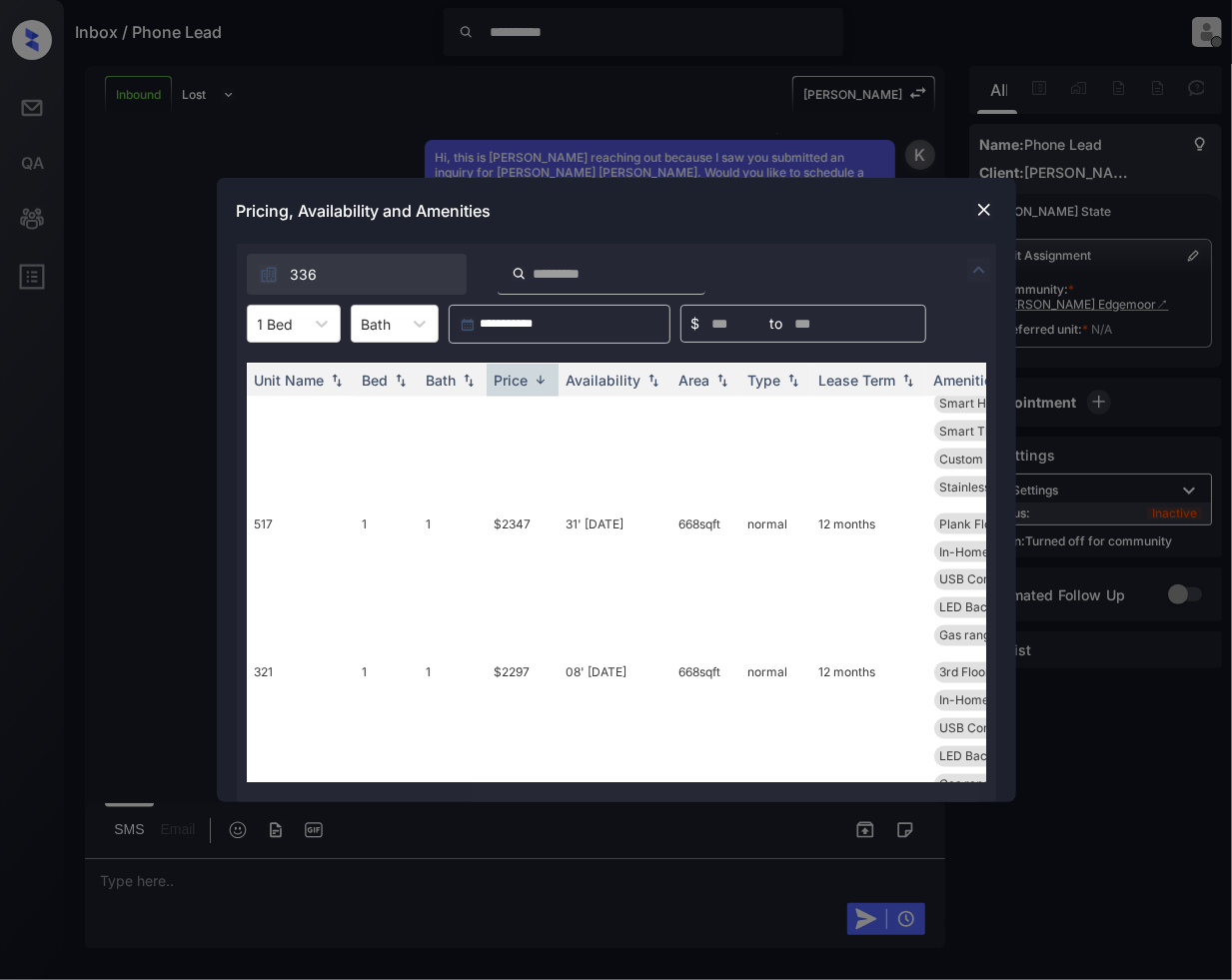 scroll, scrollTop: 1680, scrollLeft: 0, axis: vertical 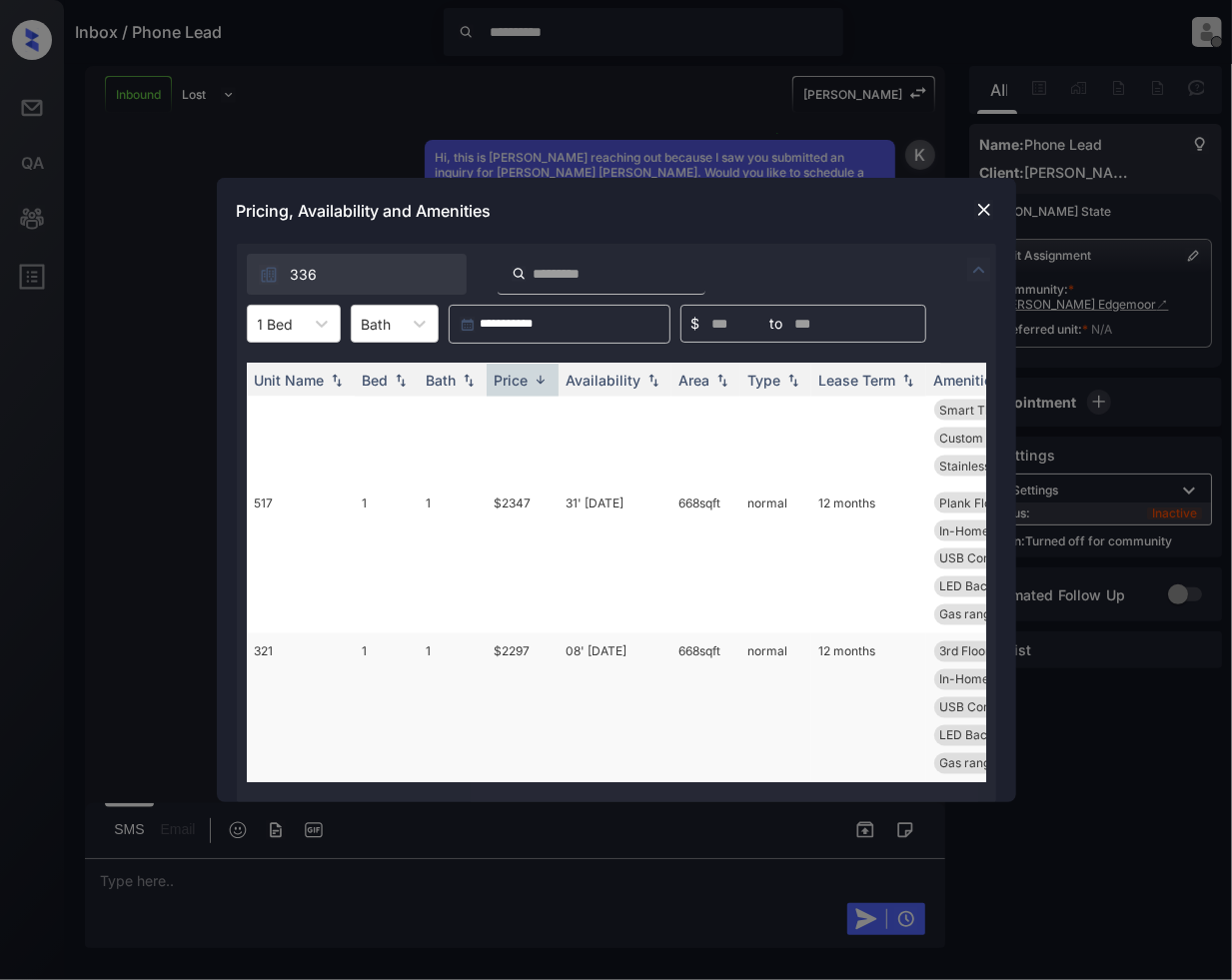 click on "$2297" at bounding box center [523, 707] 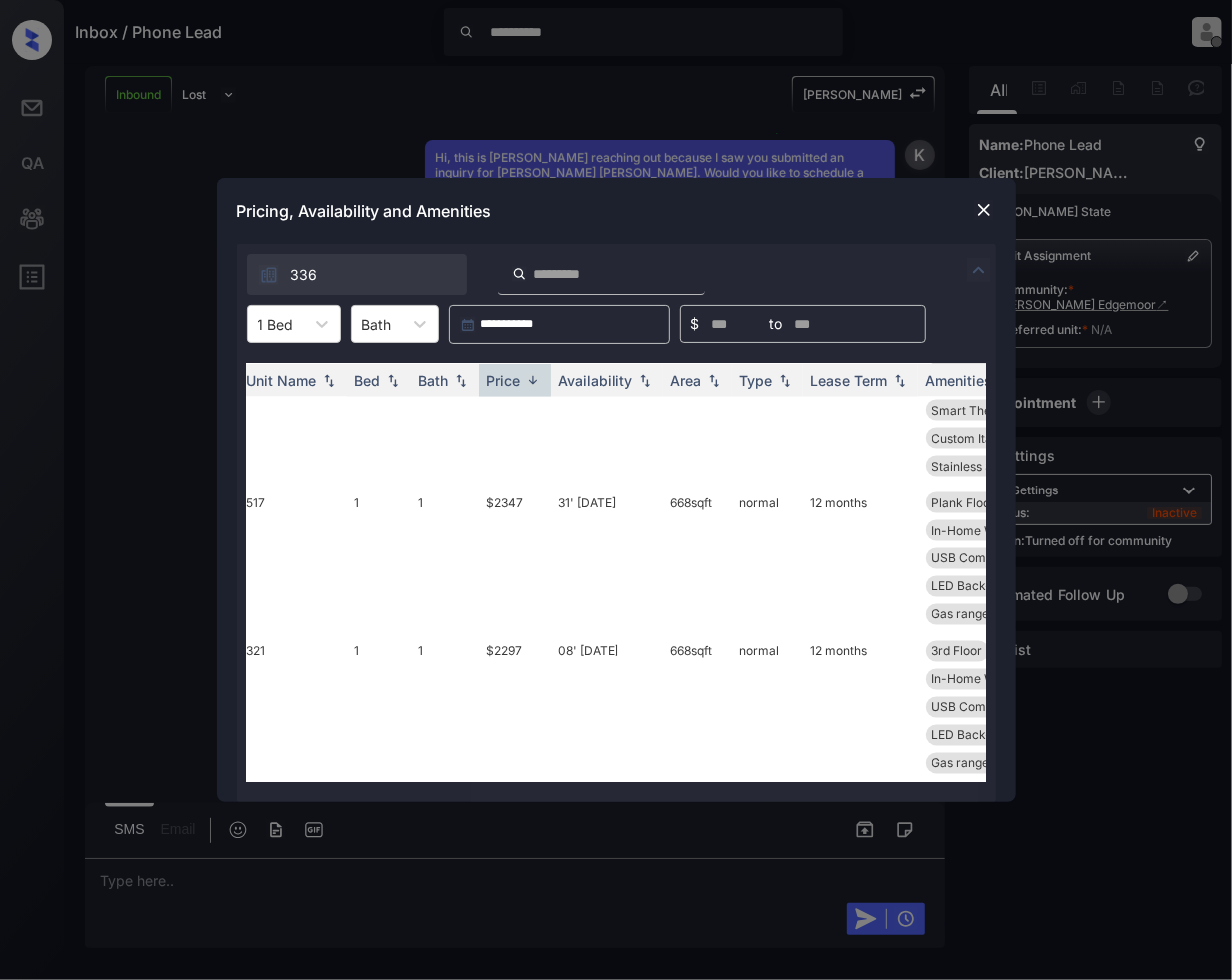 scroll, scrollTop: 1680, scrollLeft: 0, axis: vertical 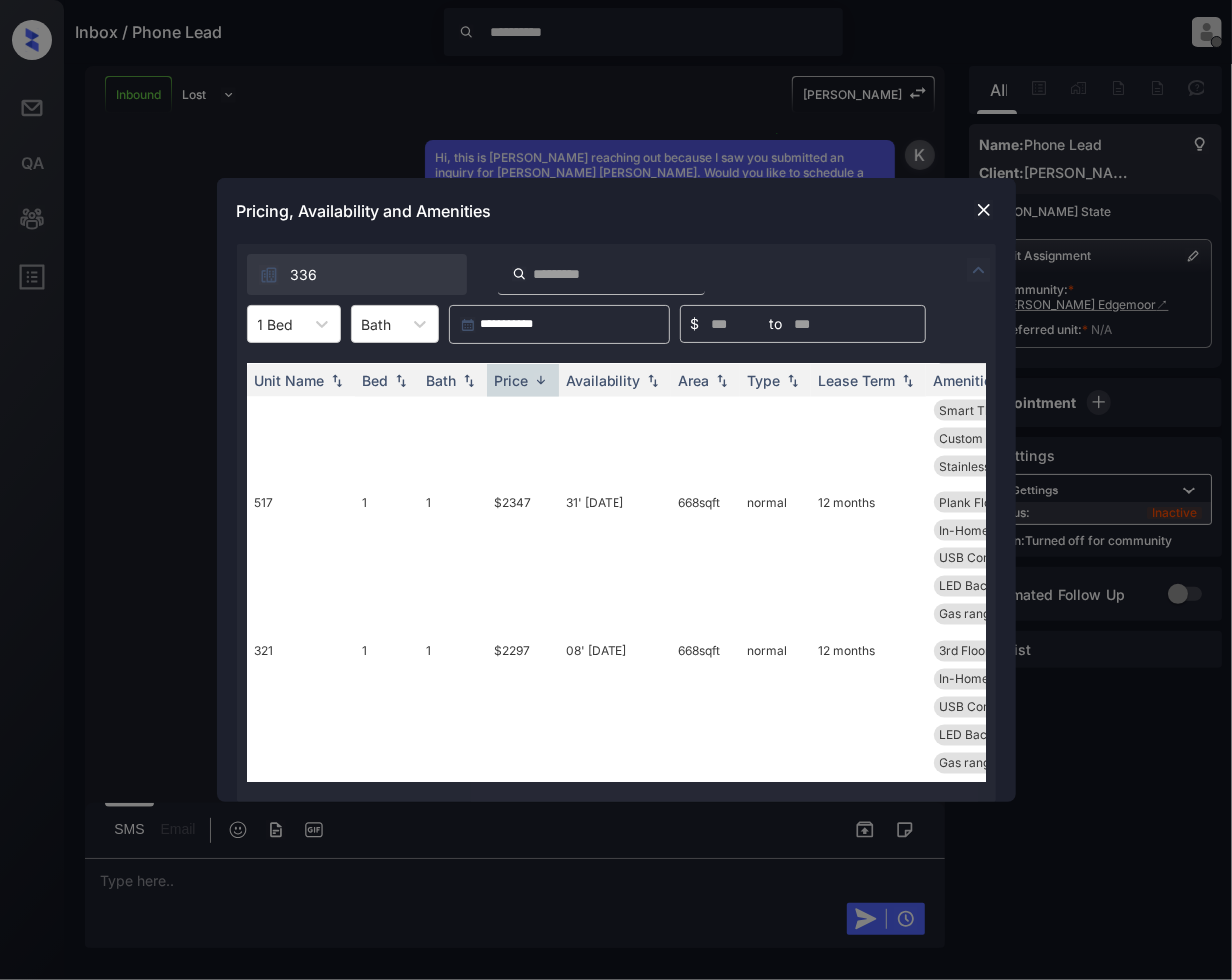 click on "**********" at bounding box center [616, 490] 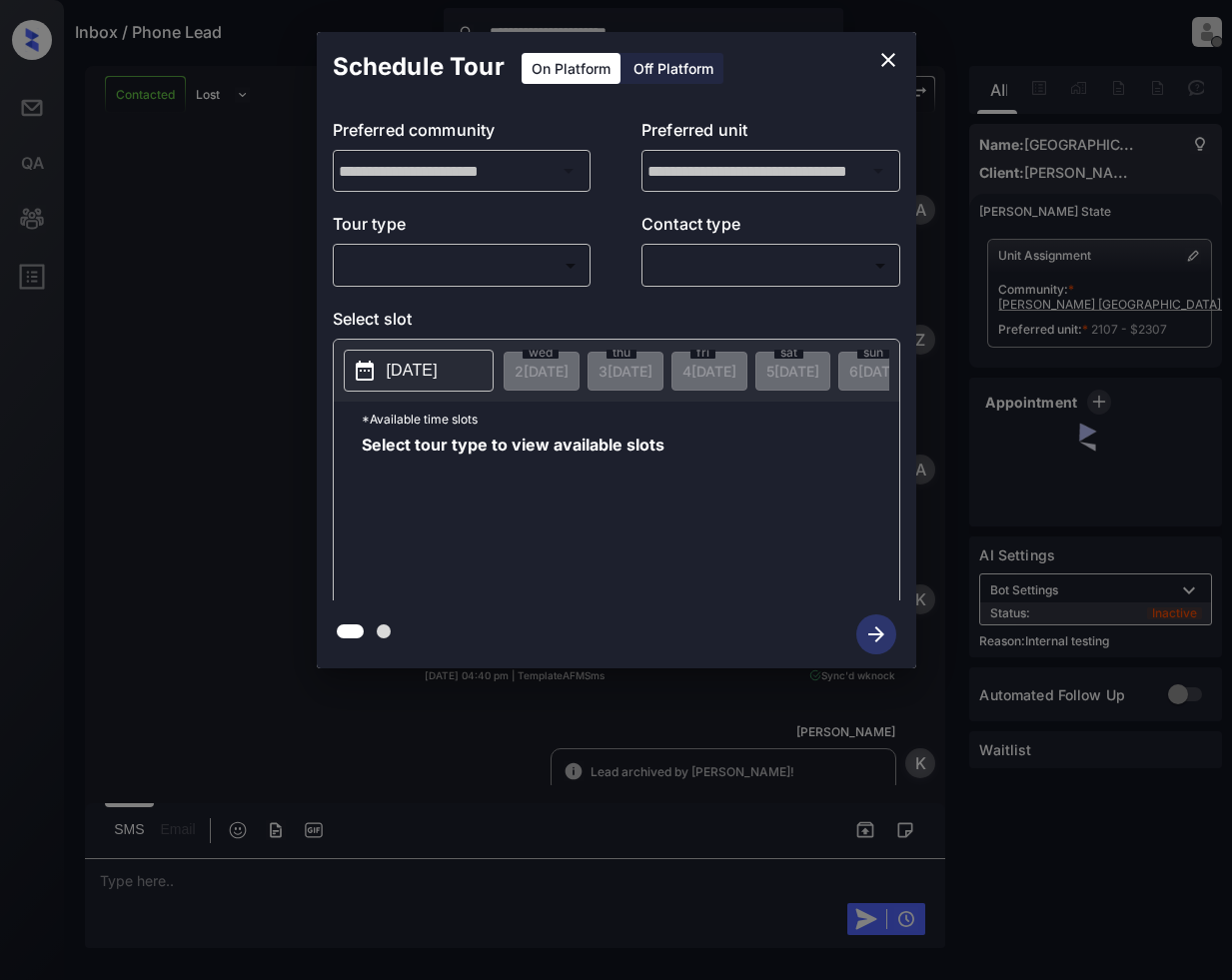 scroll, scrollTop: 0, scrollLeft: 0, axis: both 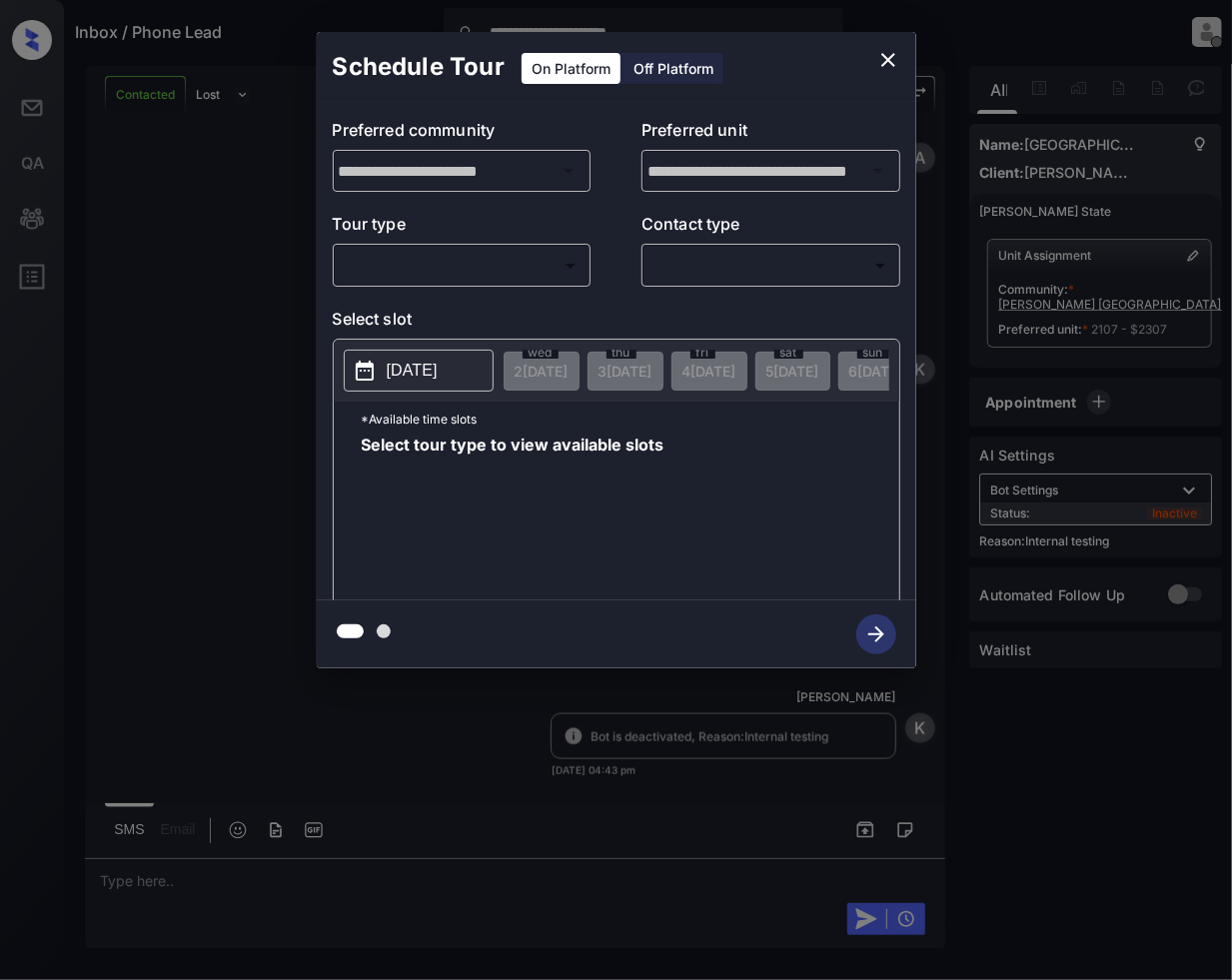click on "**********" at bounding box center [616, 490] 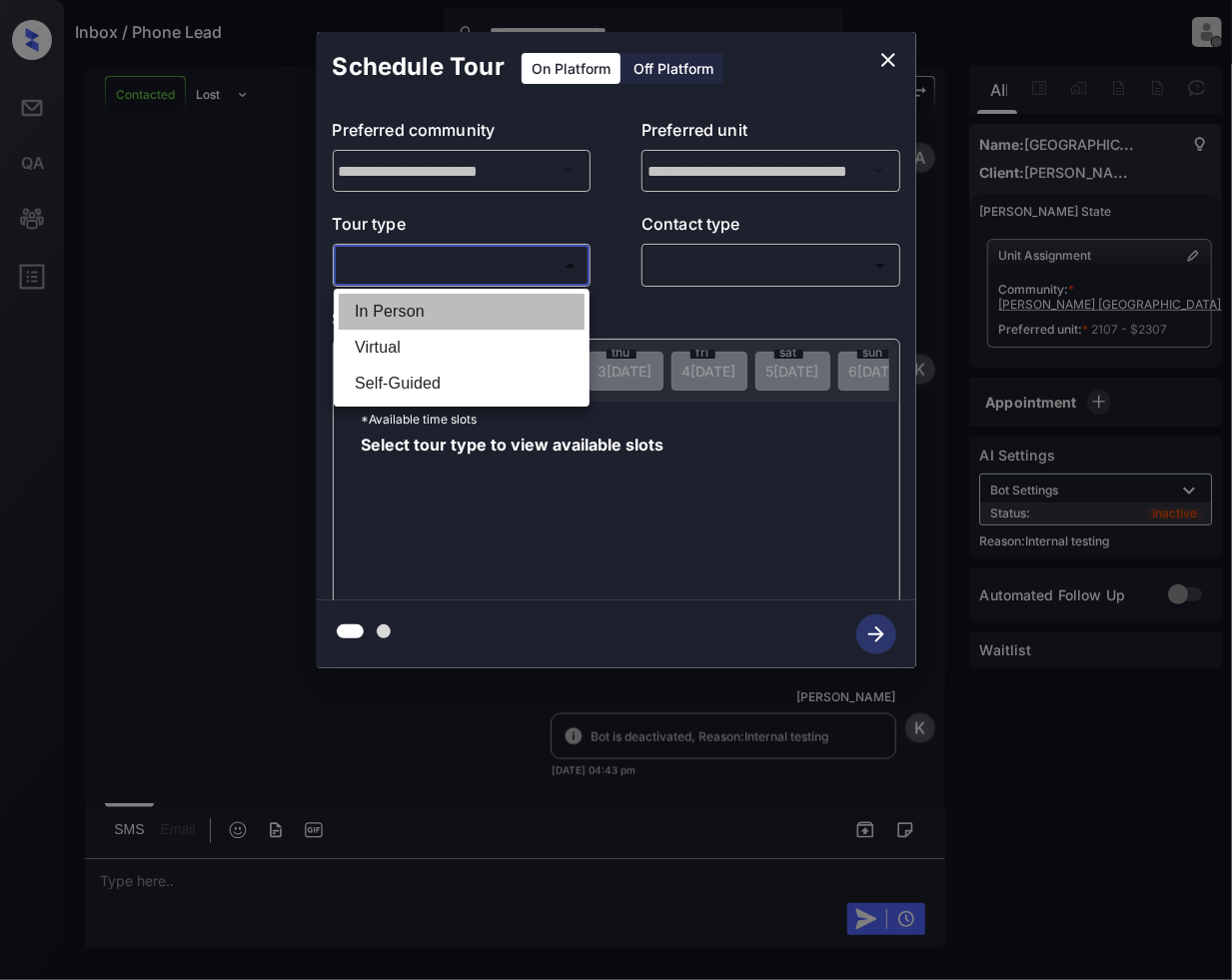 click on "In Person" at bounding box center (462, 312) 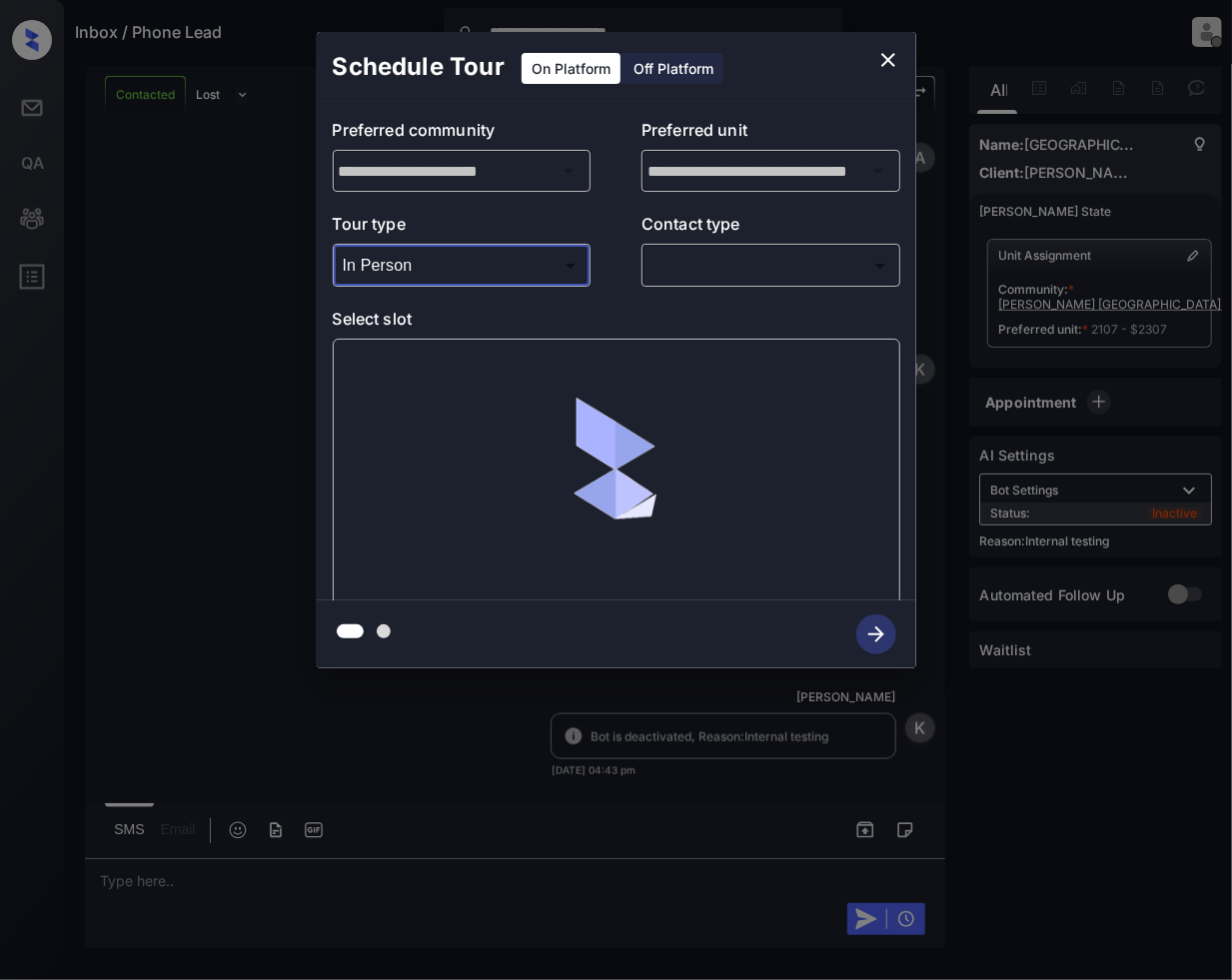 click on "**********" at bounding box center [616, 490] 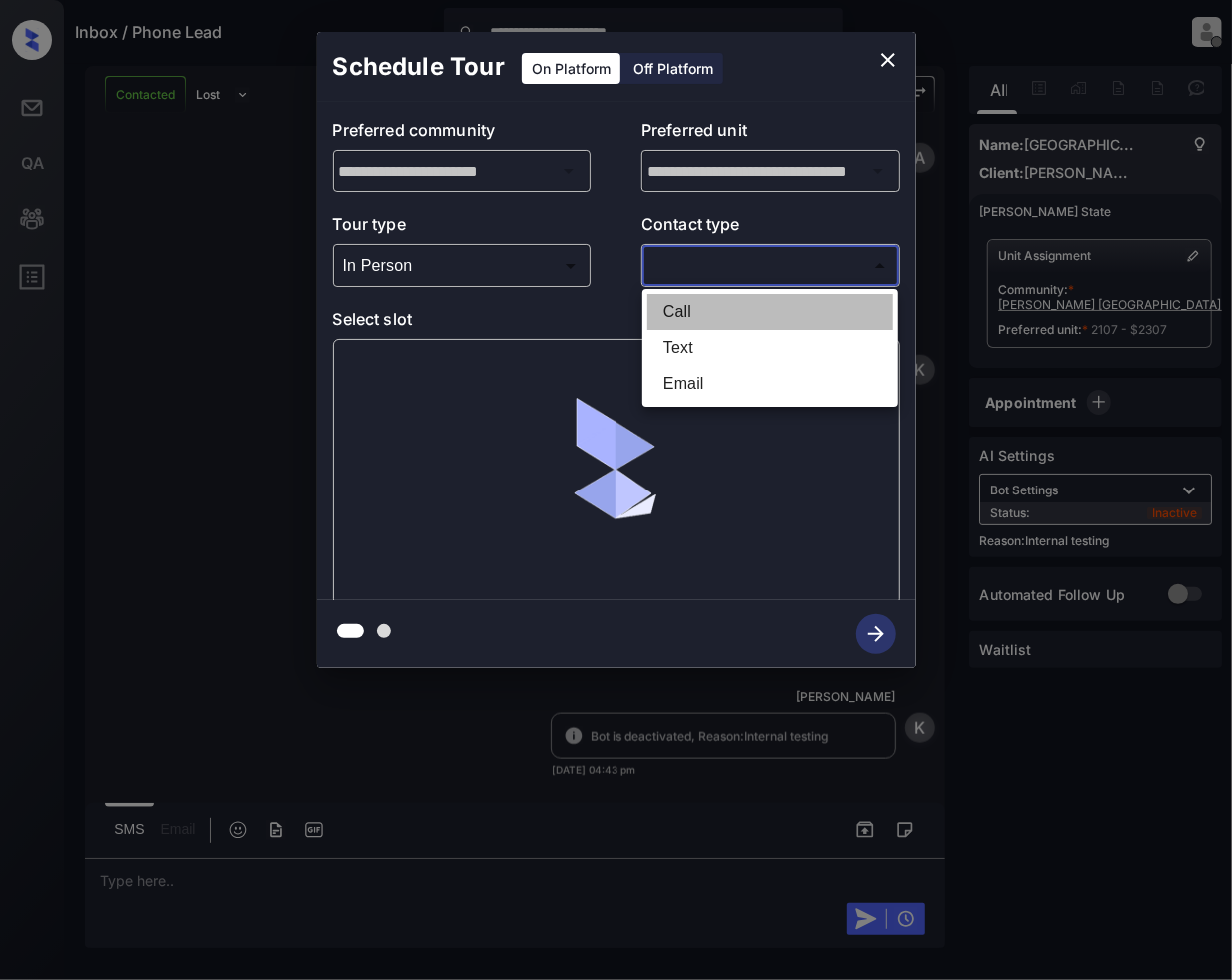 click on "Call" at bounding box center (770, 312) 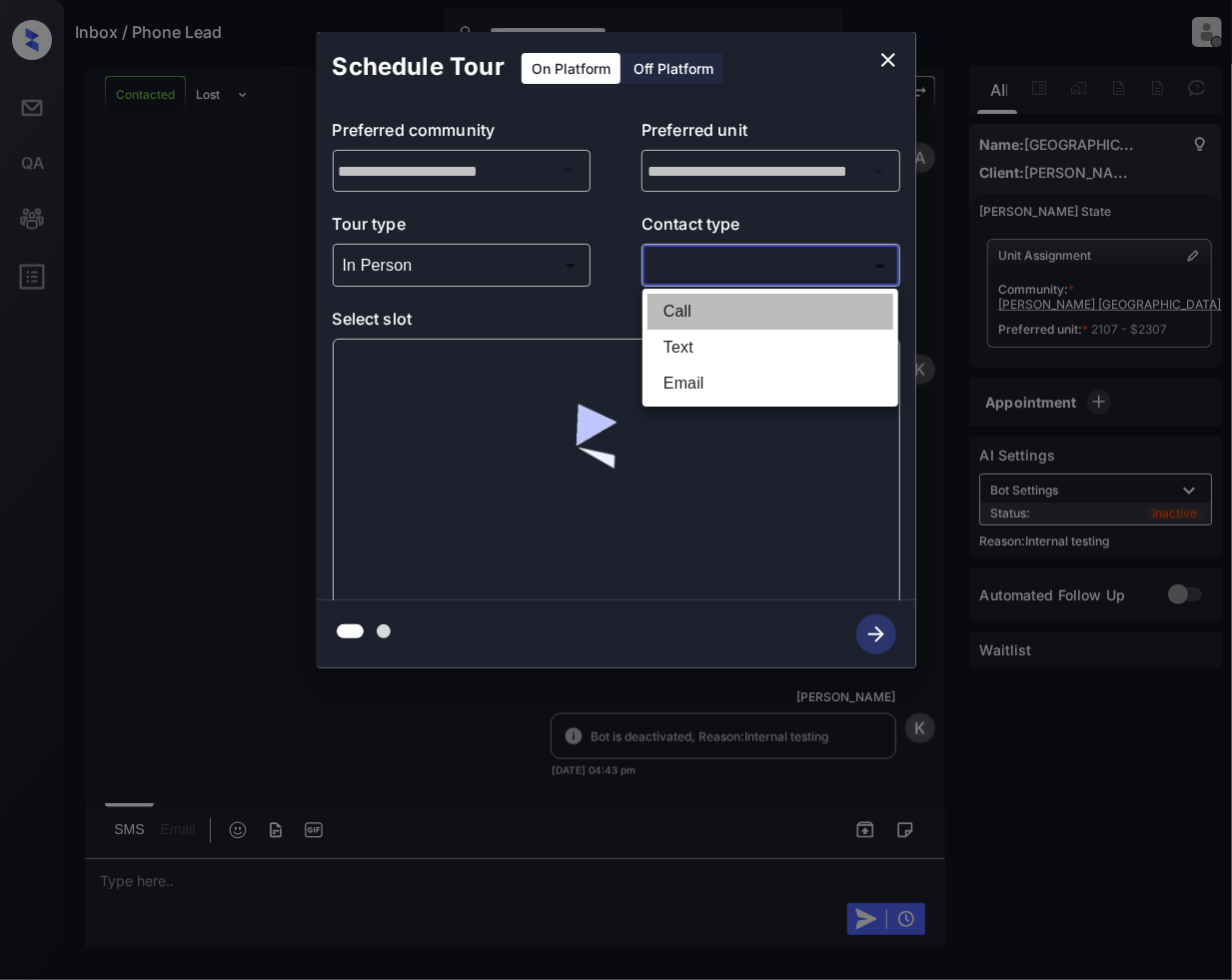 type on "****" 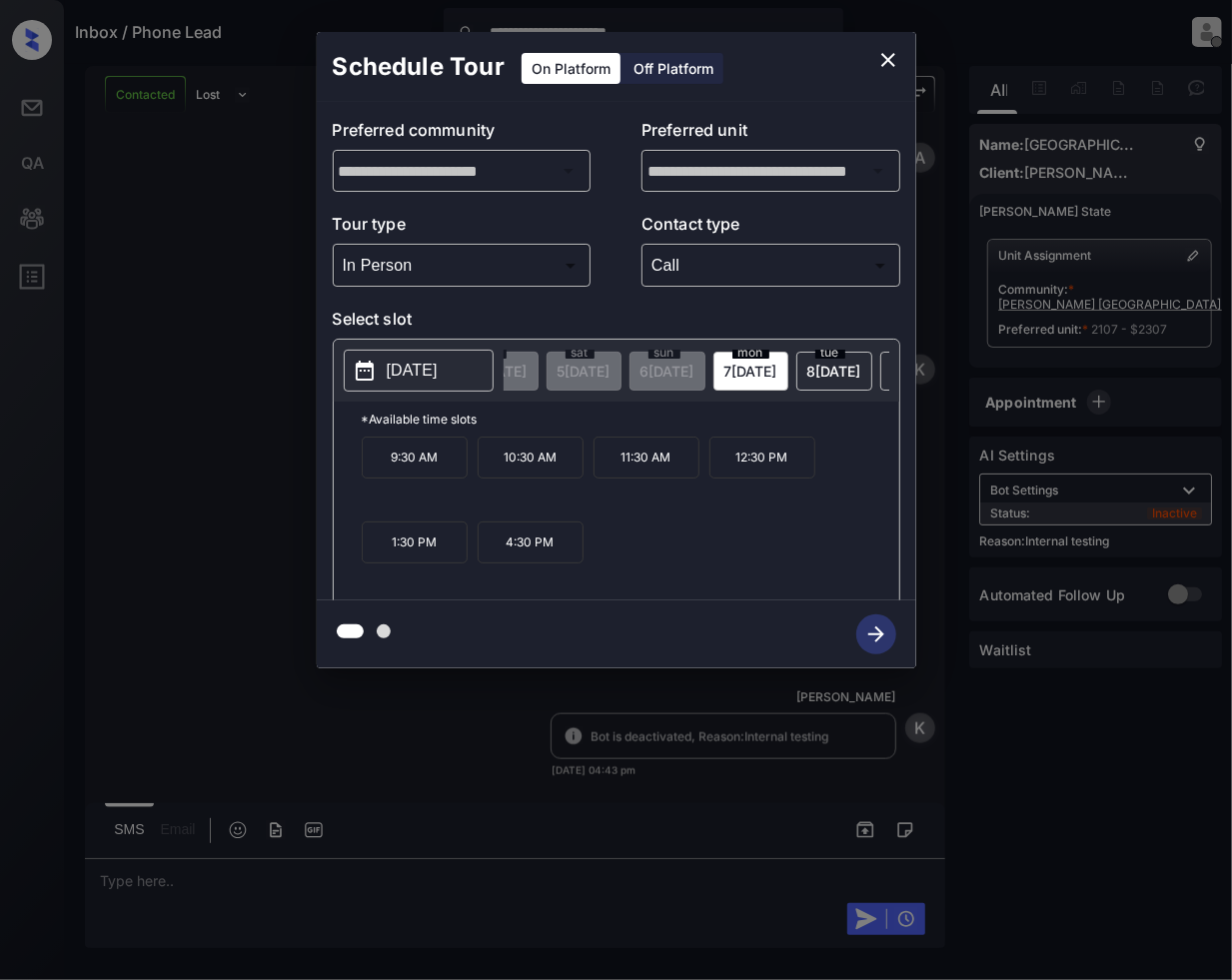 scroll, scrollTop: 0, scrollLeft: 397, axis: horizontal 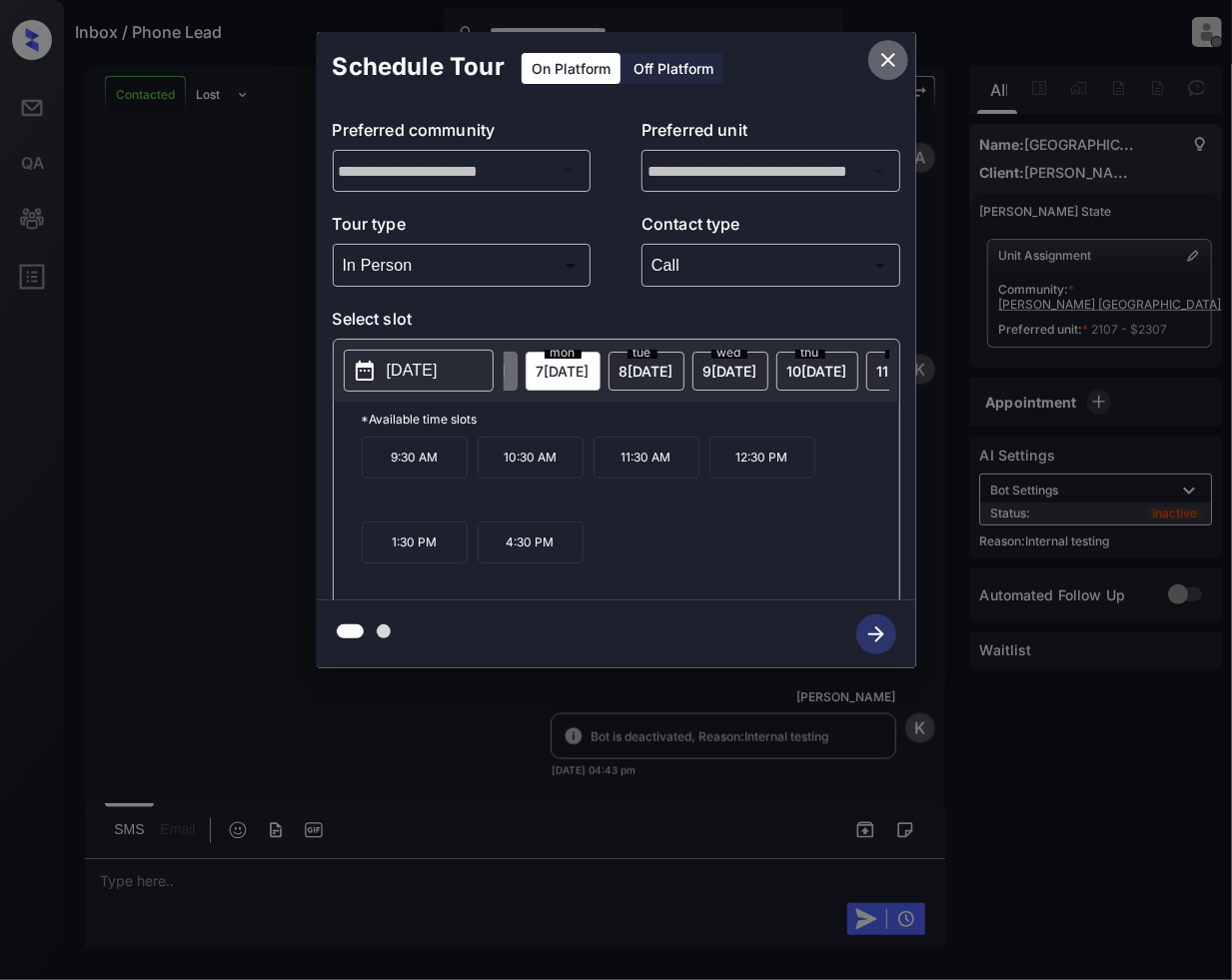 click 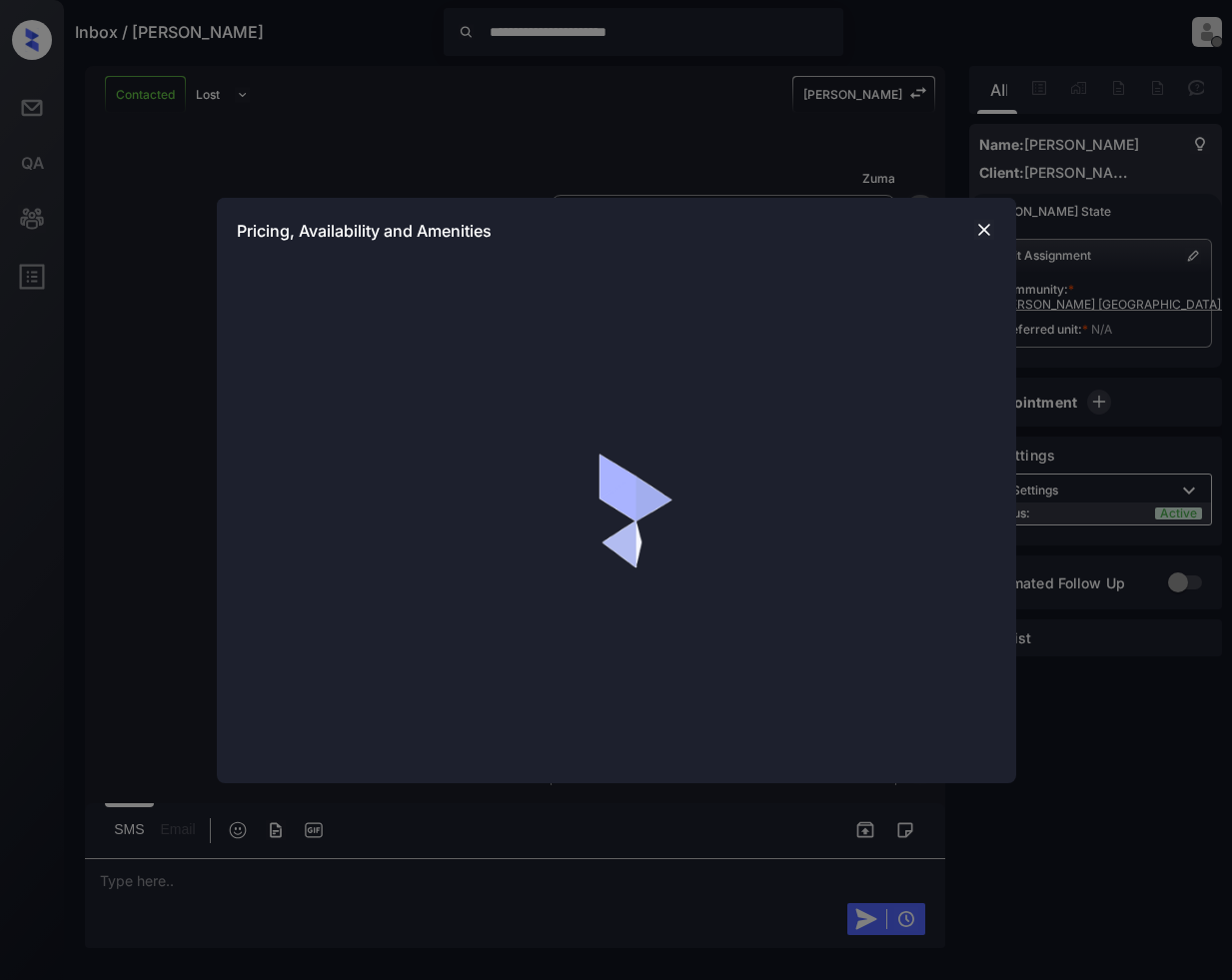 scroll, scrollTop: 0, scrollLeft: 0, axis: both 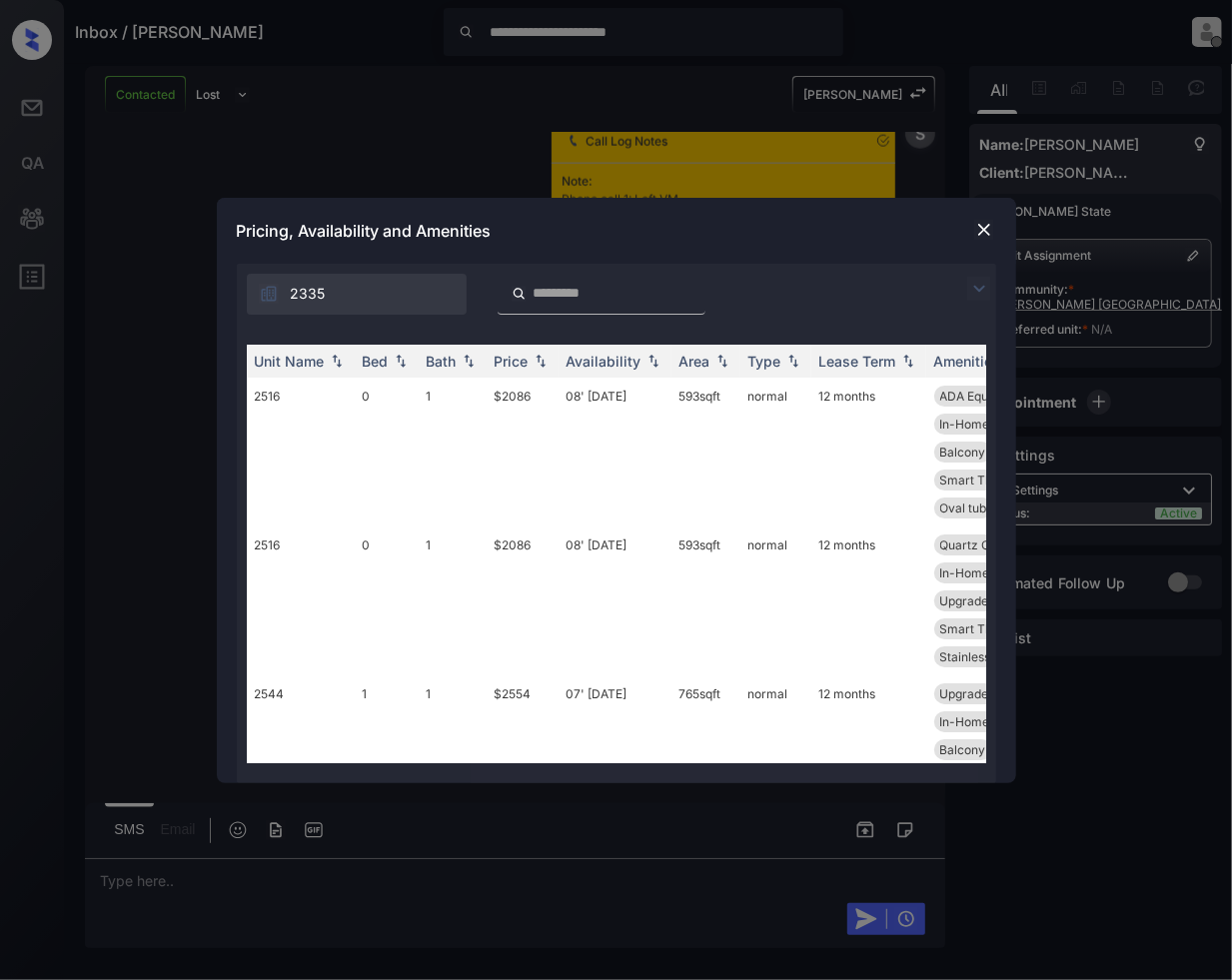 click at bounding box center (979, 289) 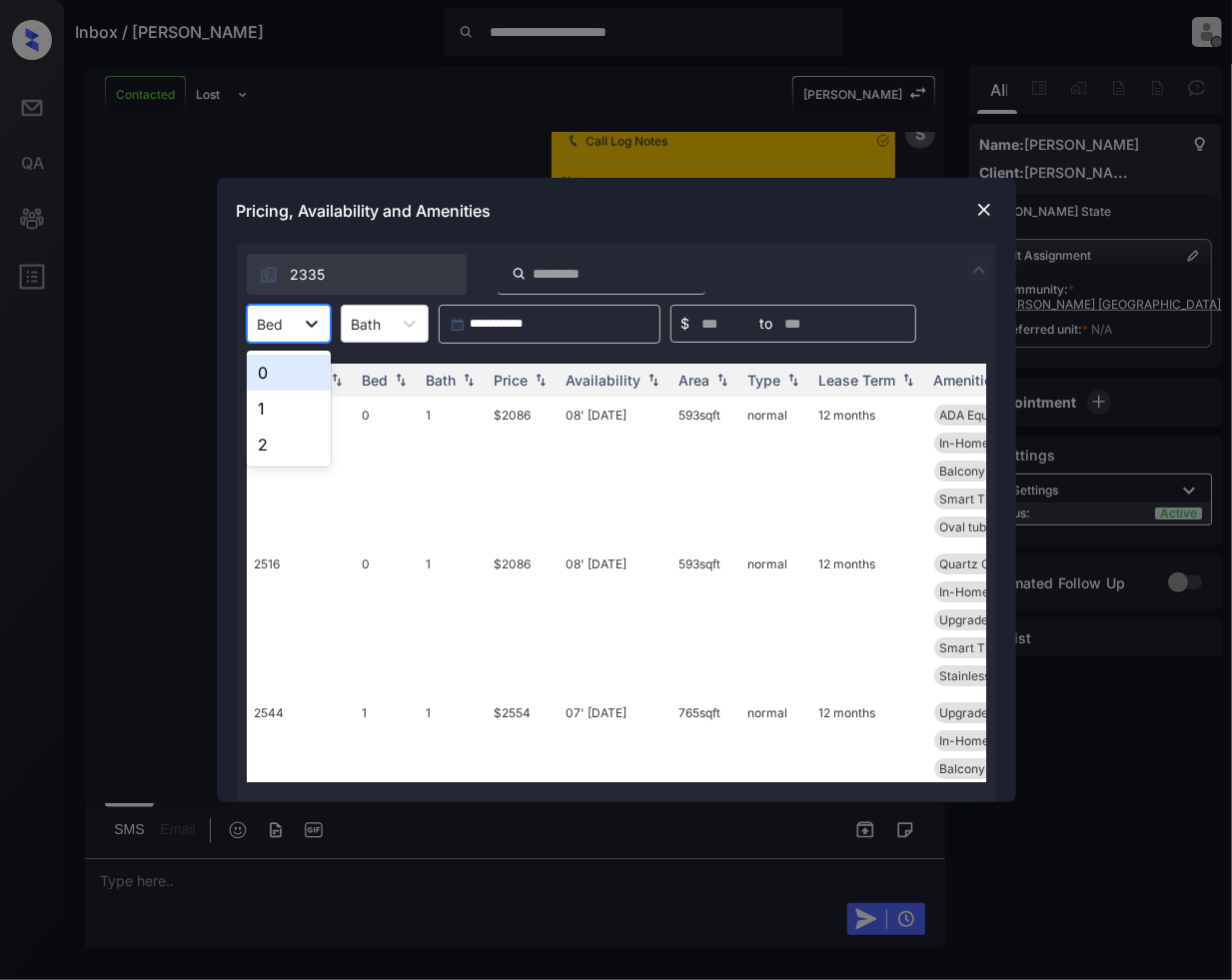 click 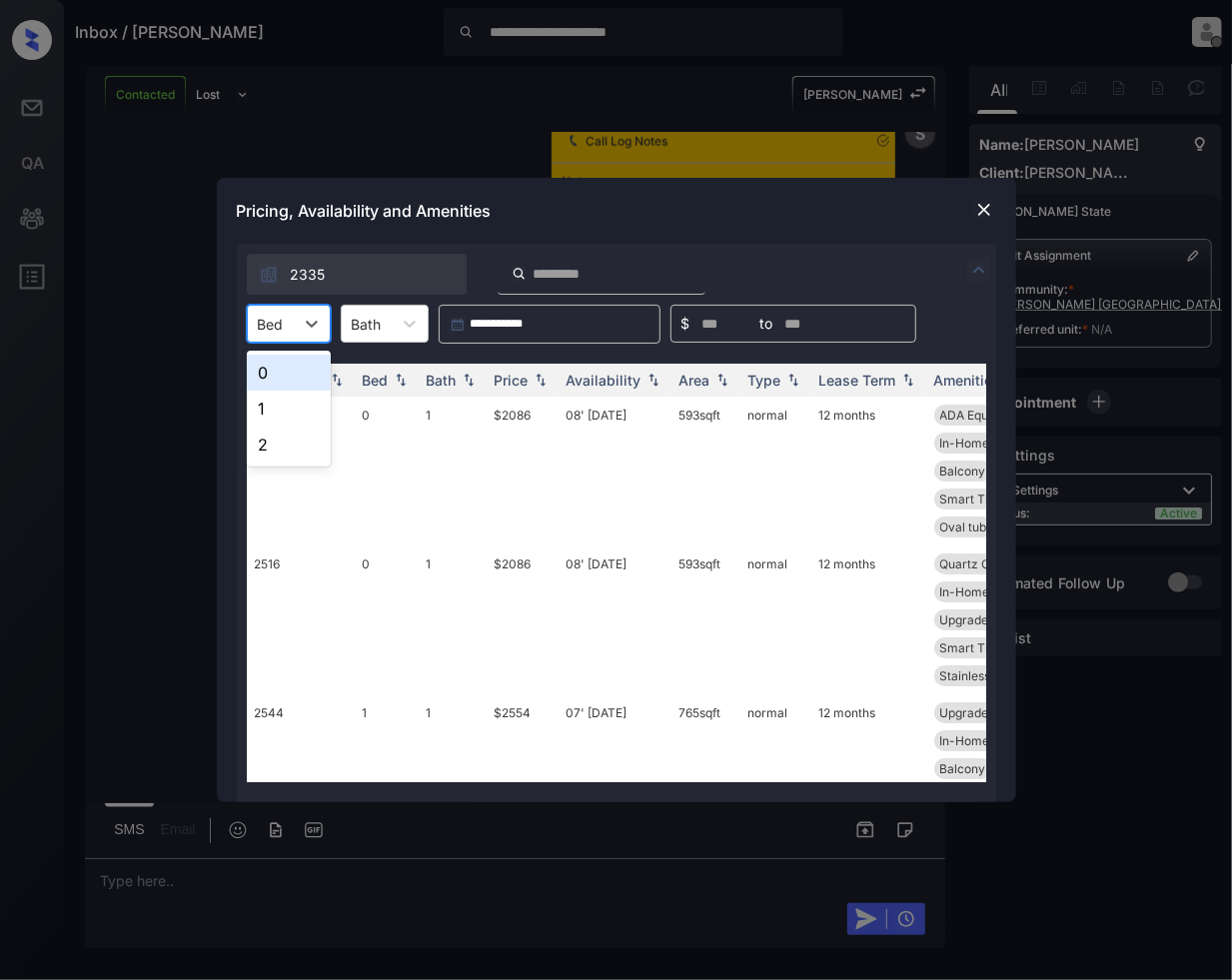 click on "0" at bounding box center (289, 373) 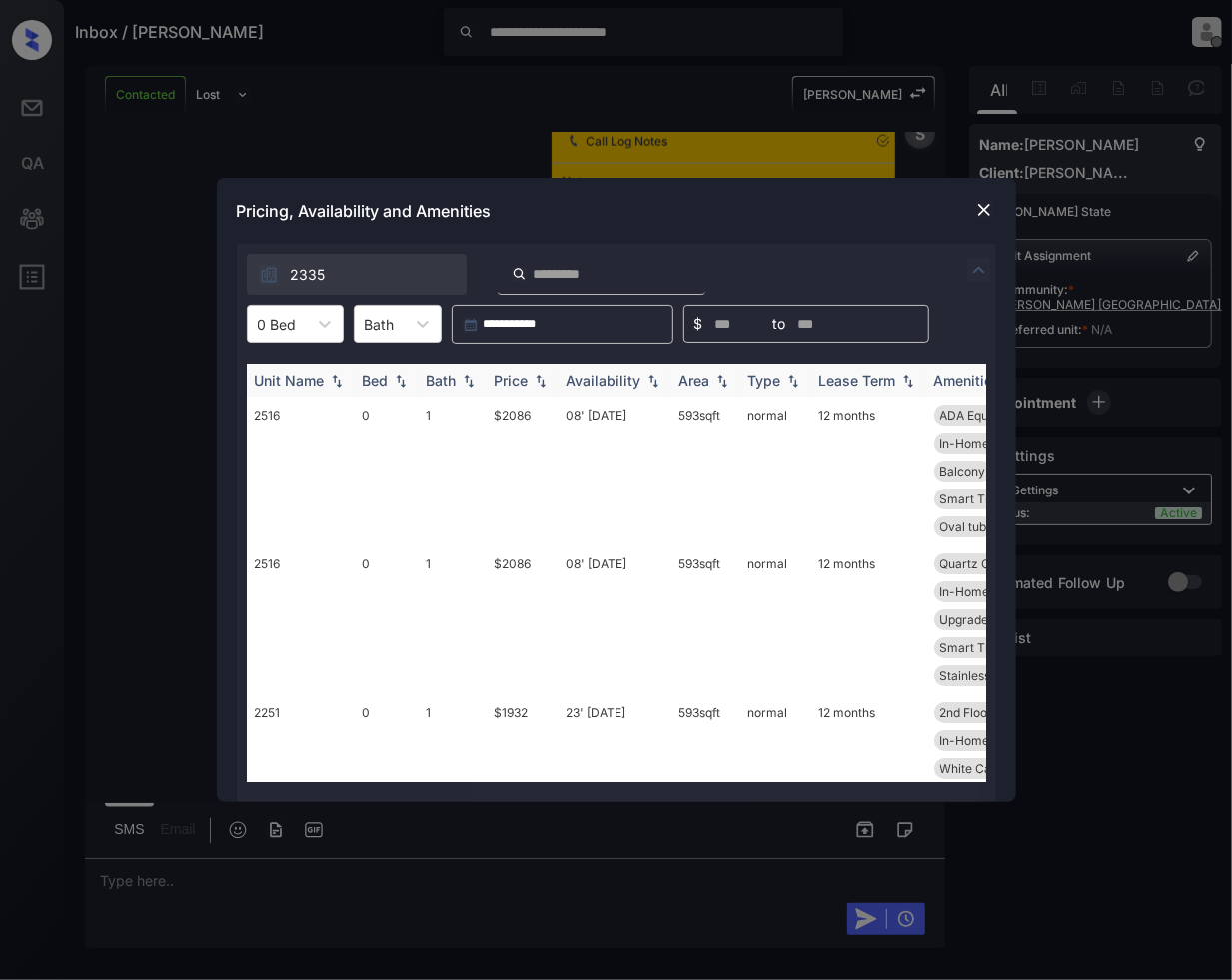 click at bounding box center (541, 381) 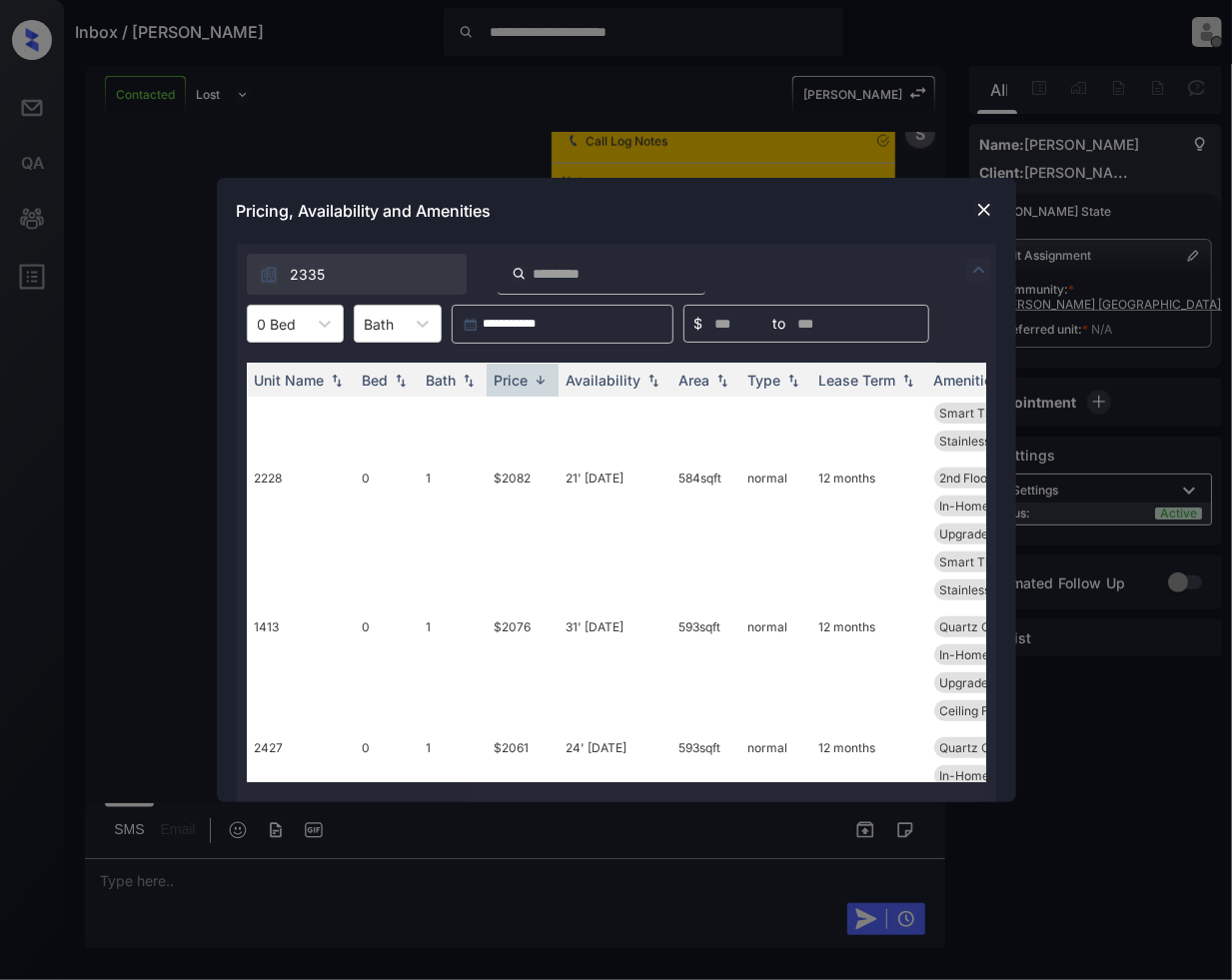 scroll, scrollTop: 1020, scrollLeft: 0, axis: vertical 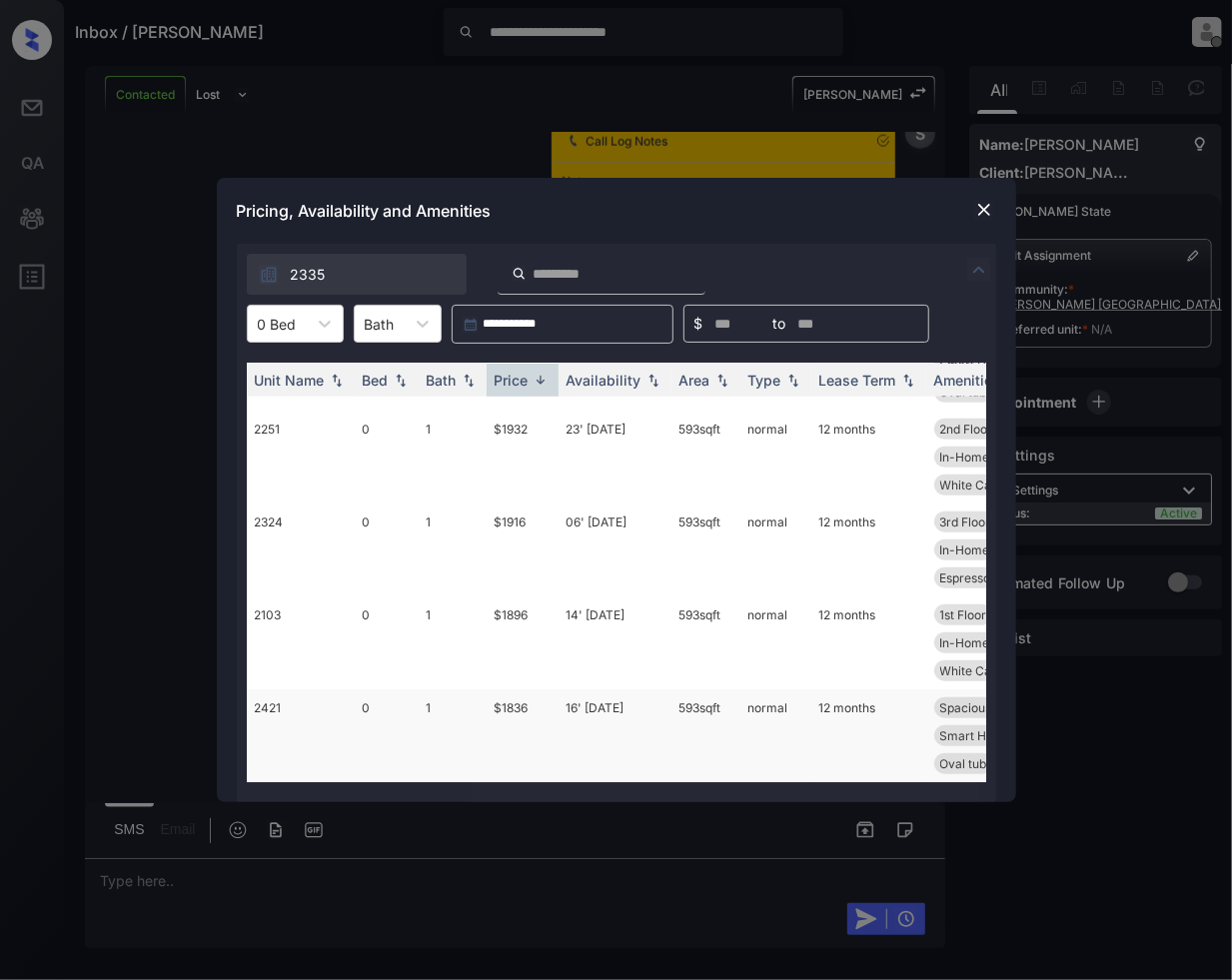 click on "$1836" at bounding box center [523, 735] 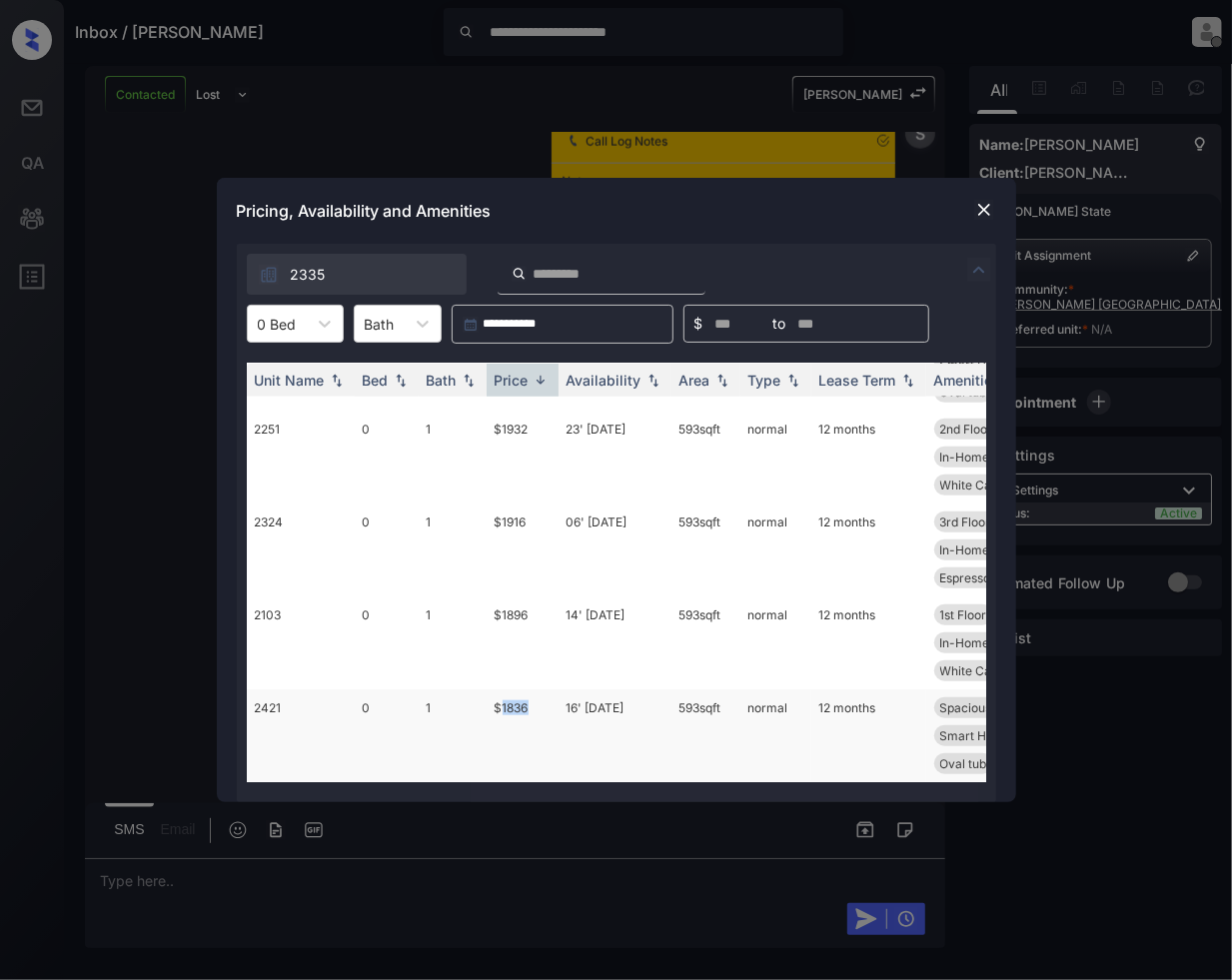 click on "$1836" at bounding box center (523, 735) 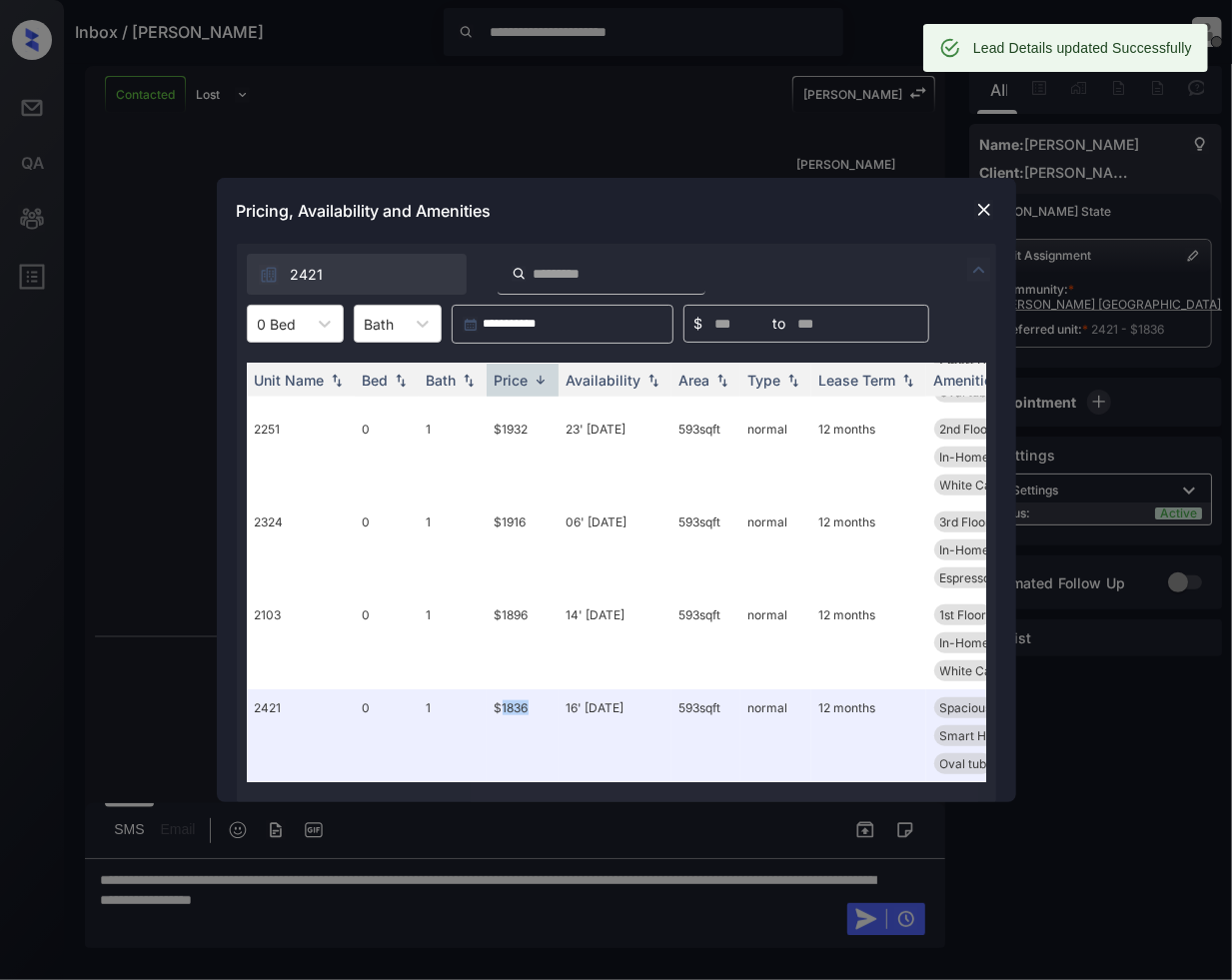scroll, scrollTop: 1686, scrollLeft: 0, axis: vertical 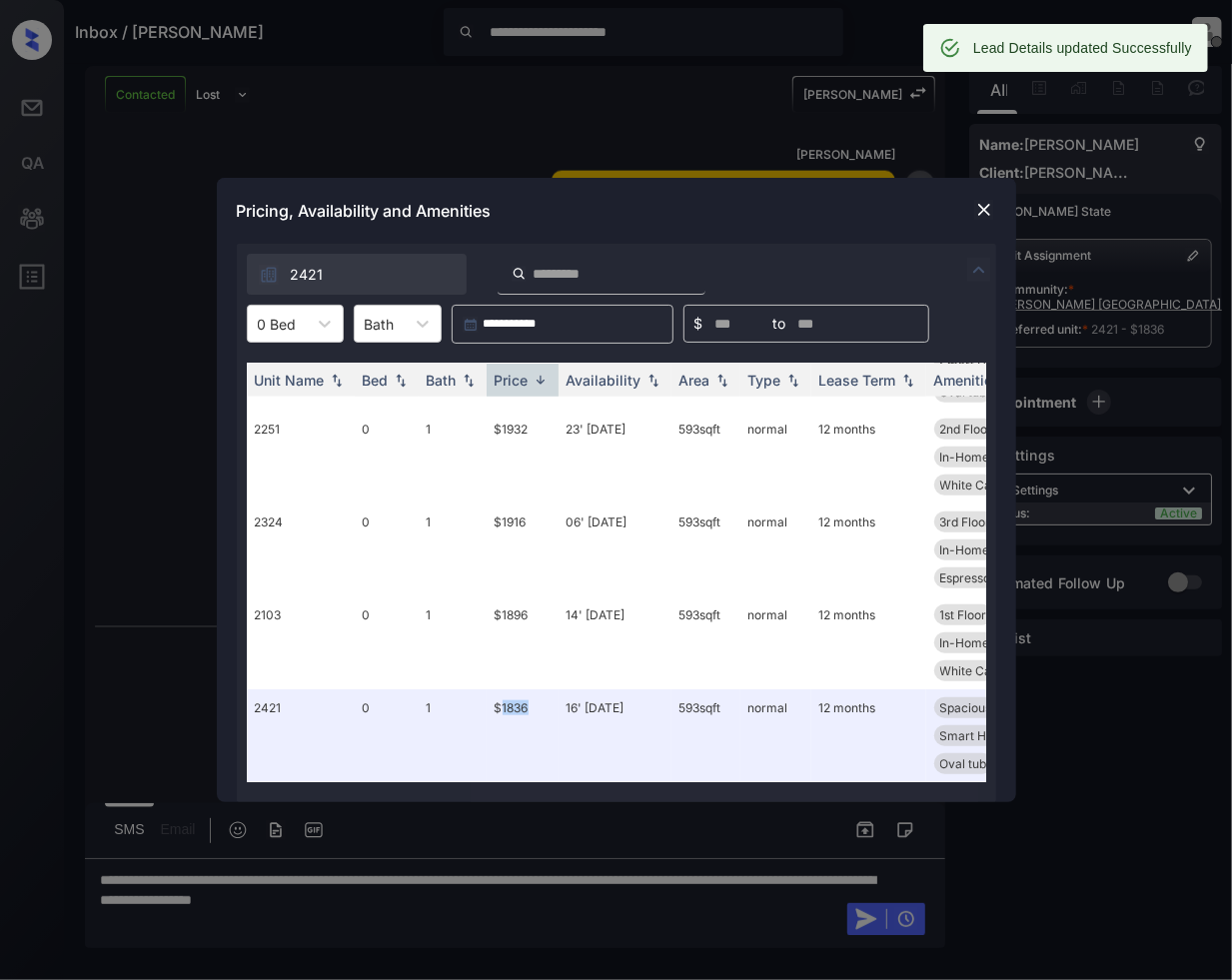 click at bounding box center (984, 210) 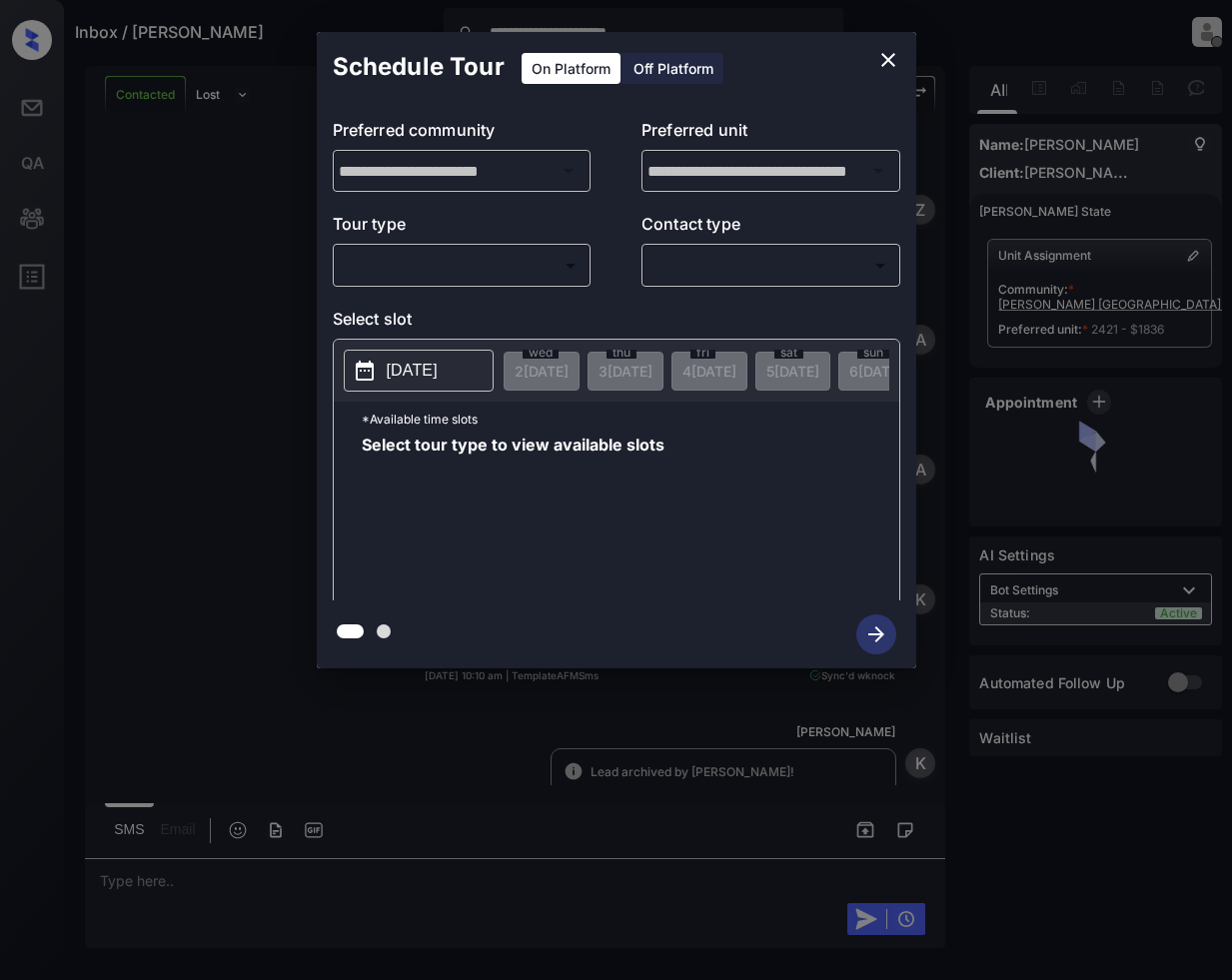 scroll, scrollTop: 0, scrollLeft: 0, axis: both 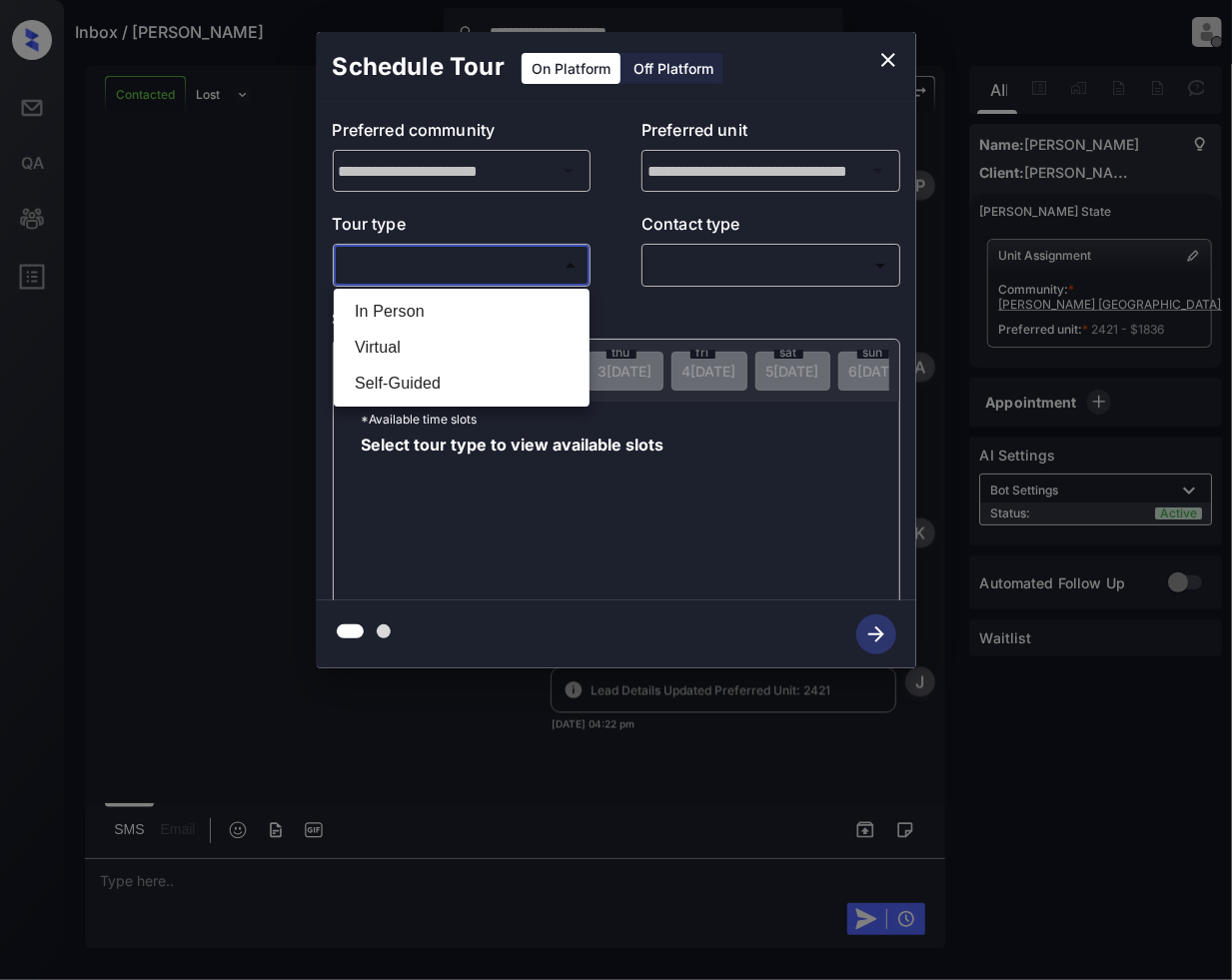 click on "**********" at bounding box center [616, 490] 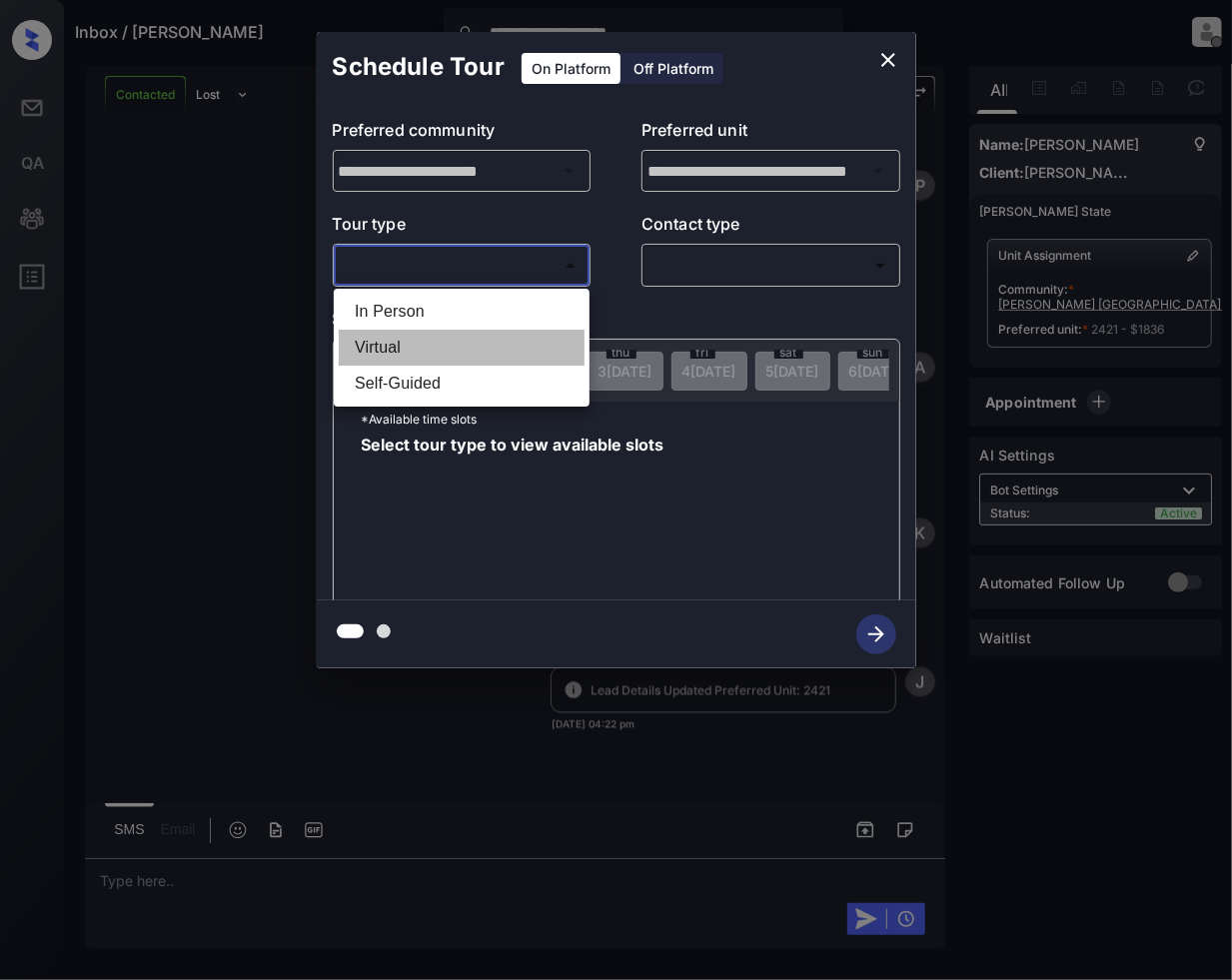 click on "Virtual" at bounding box center (462, 348) 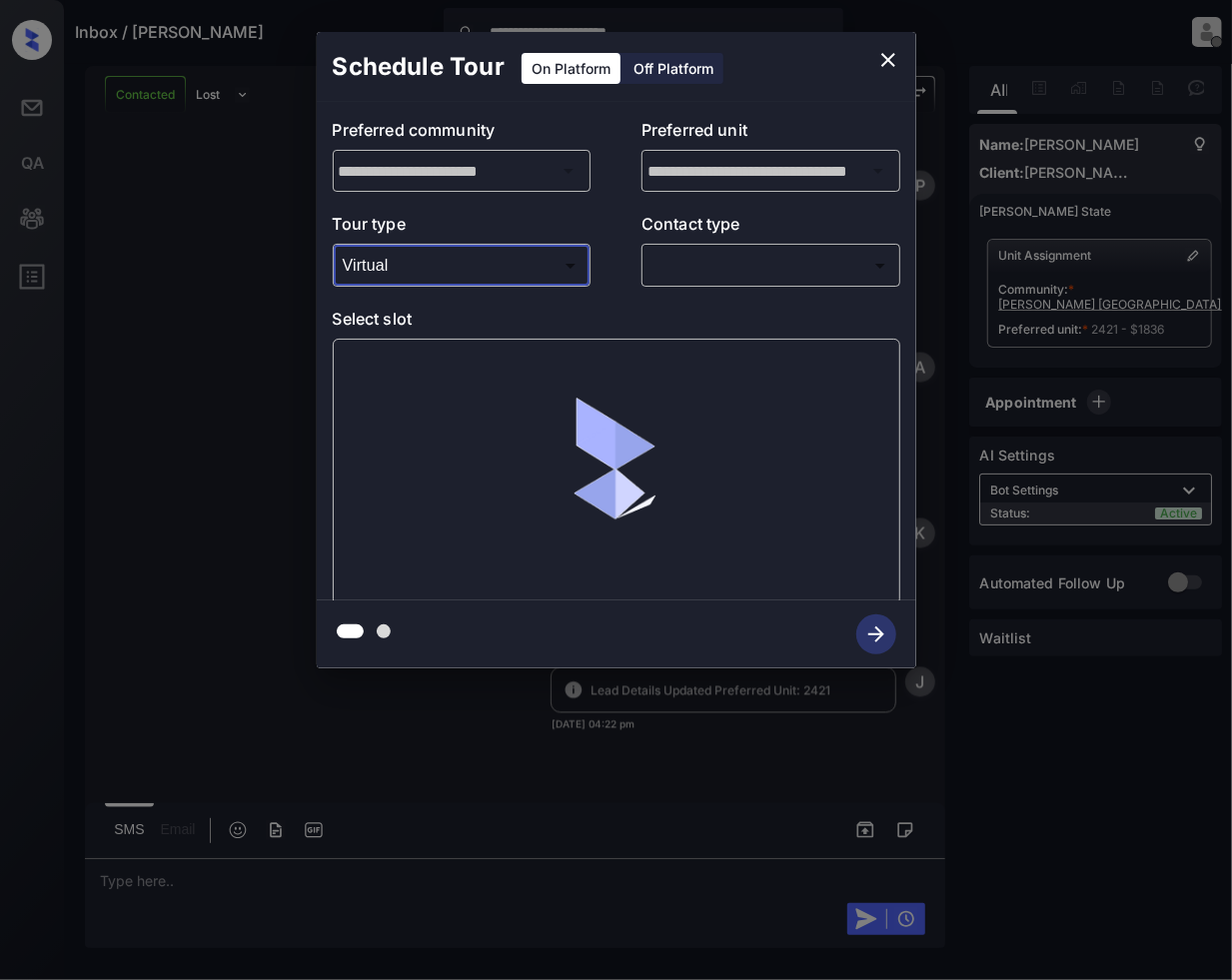 click on "**********" at bounding box center (616, 490) 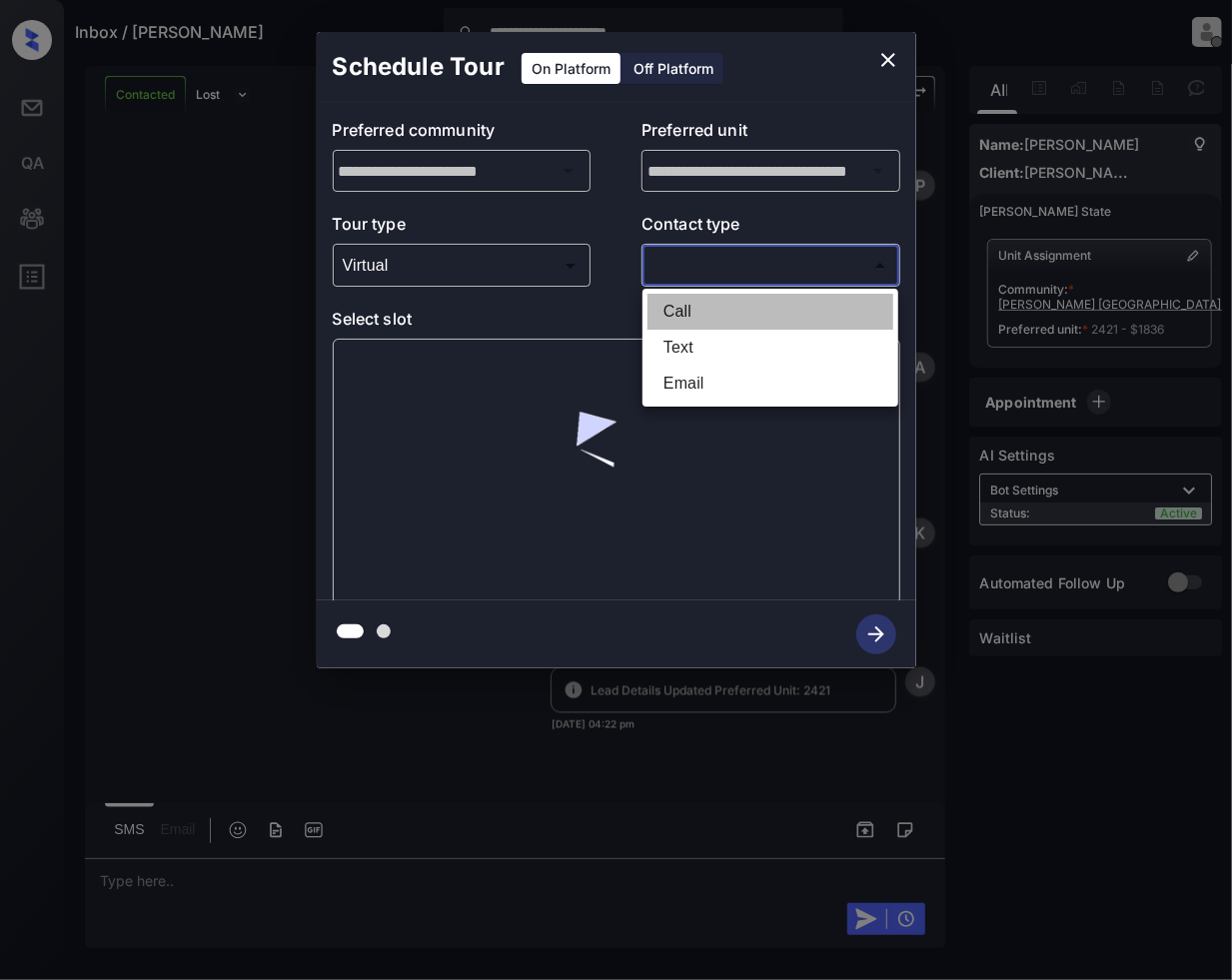 drag, startPoint x: 680, startPoint y: 305, endPoint x: 680, endPoint y: 424, distance: 119 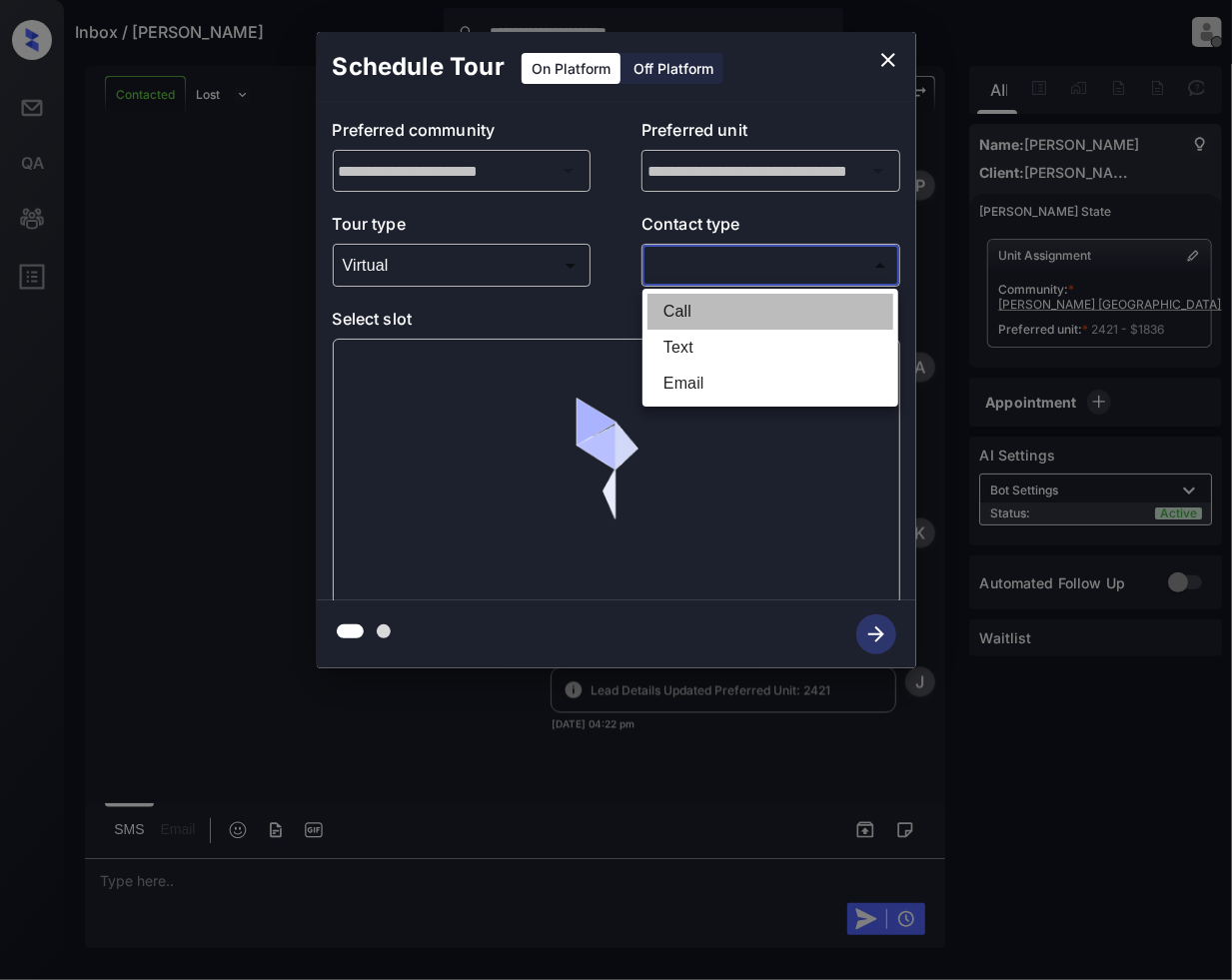 click on "Call" at bounding box center (770, 312) 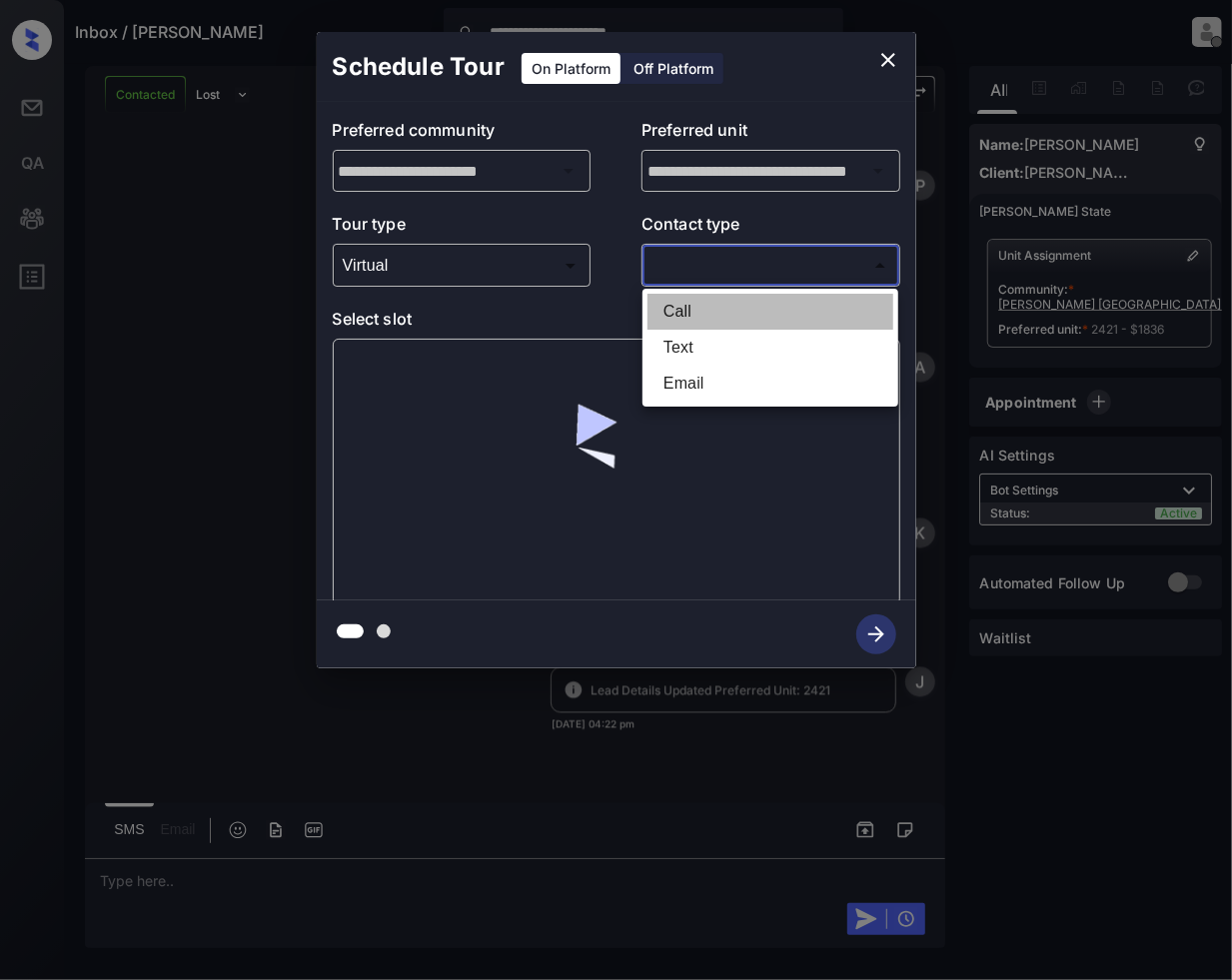 type on "****" 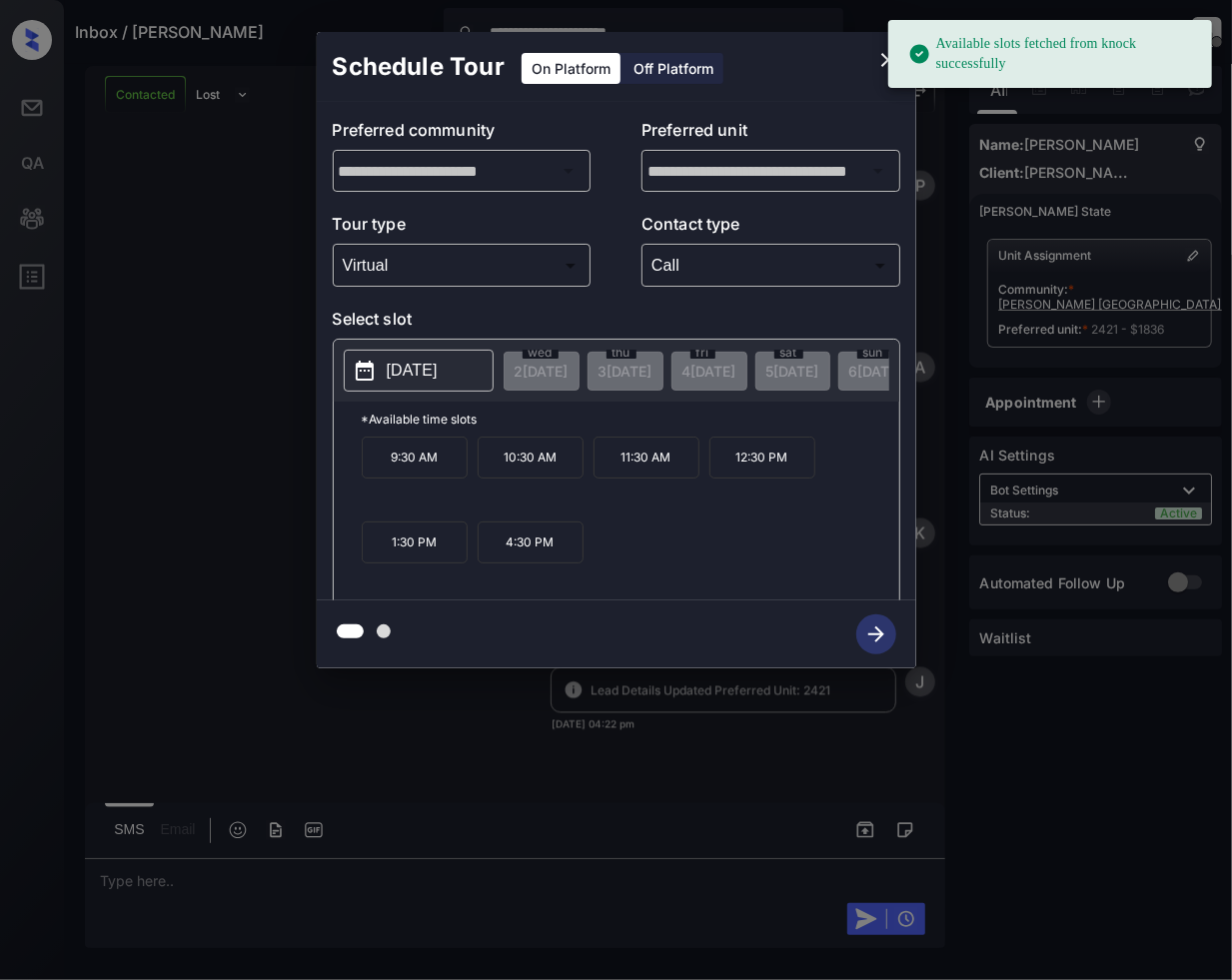 click on "Available slots fetched from knock successfully" at bounding box center [1050, 54] 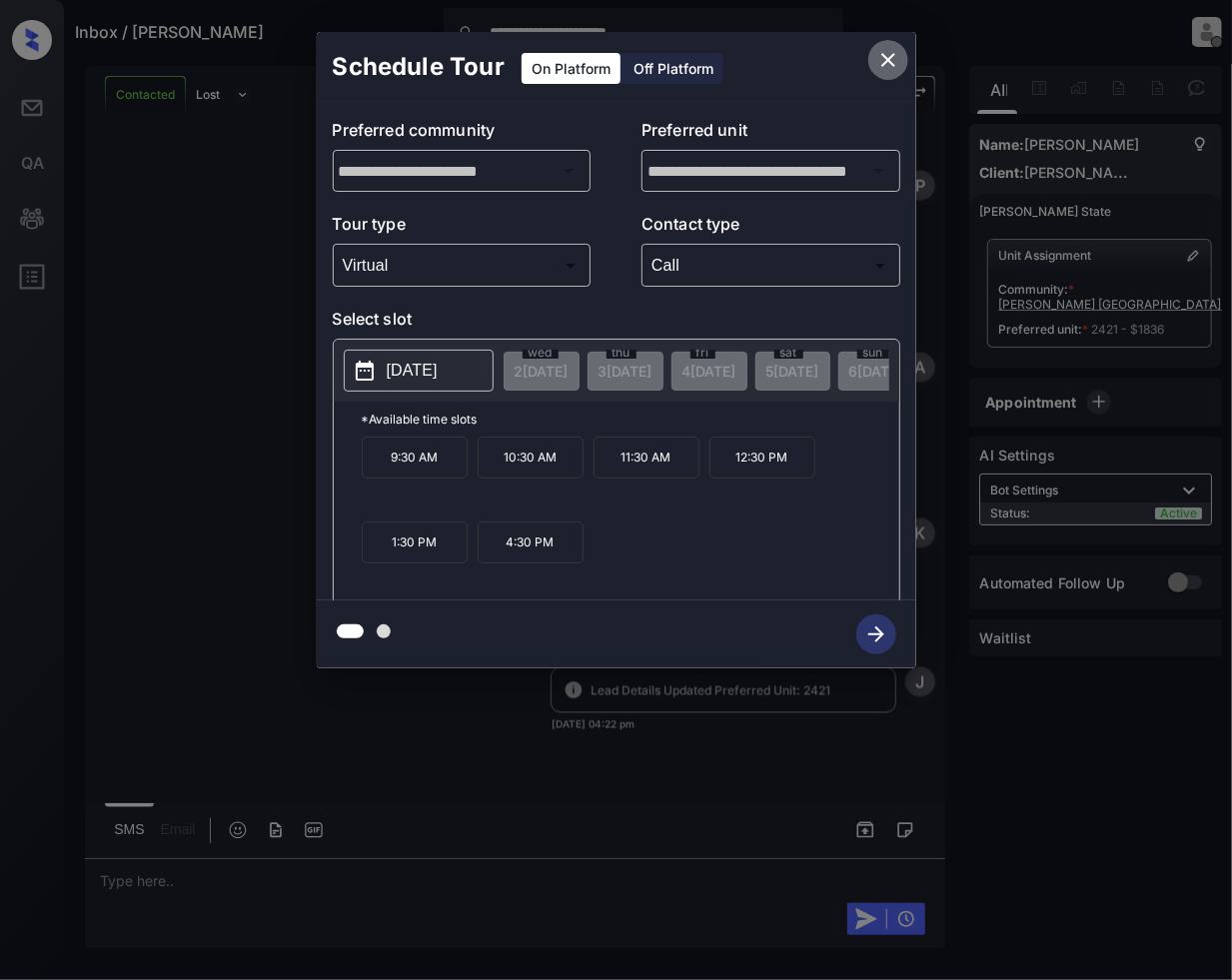 click 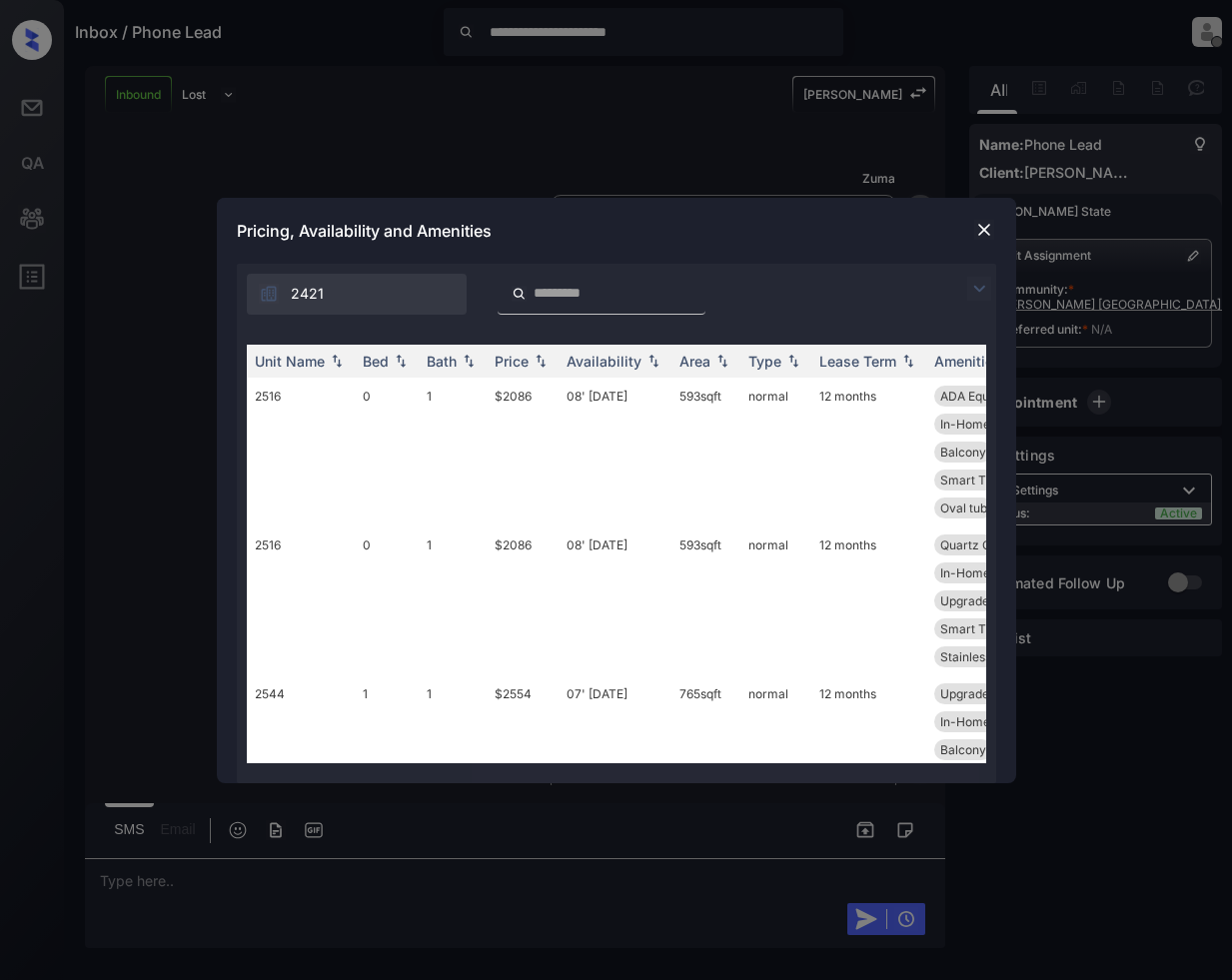 scroll, scrollTop: 0, scrollLeft: 0, axis: both 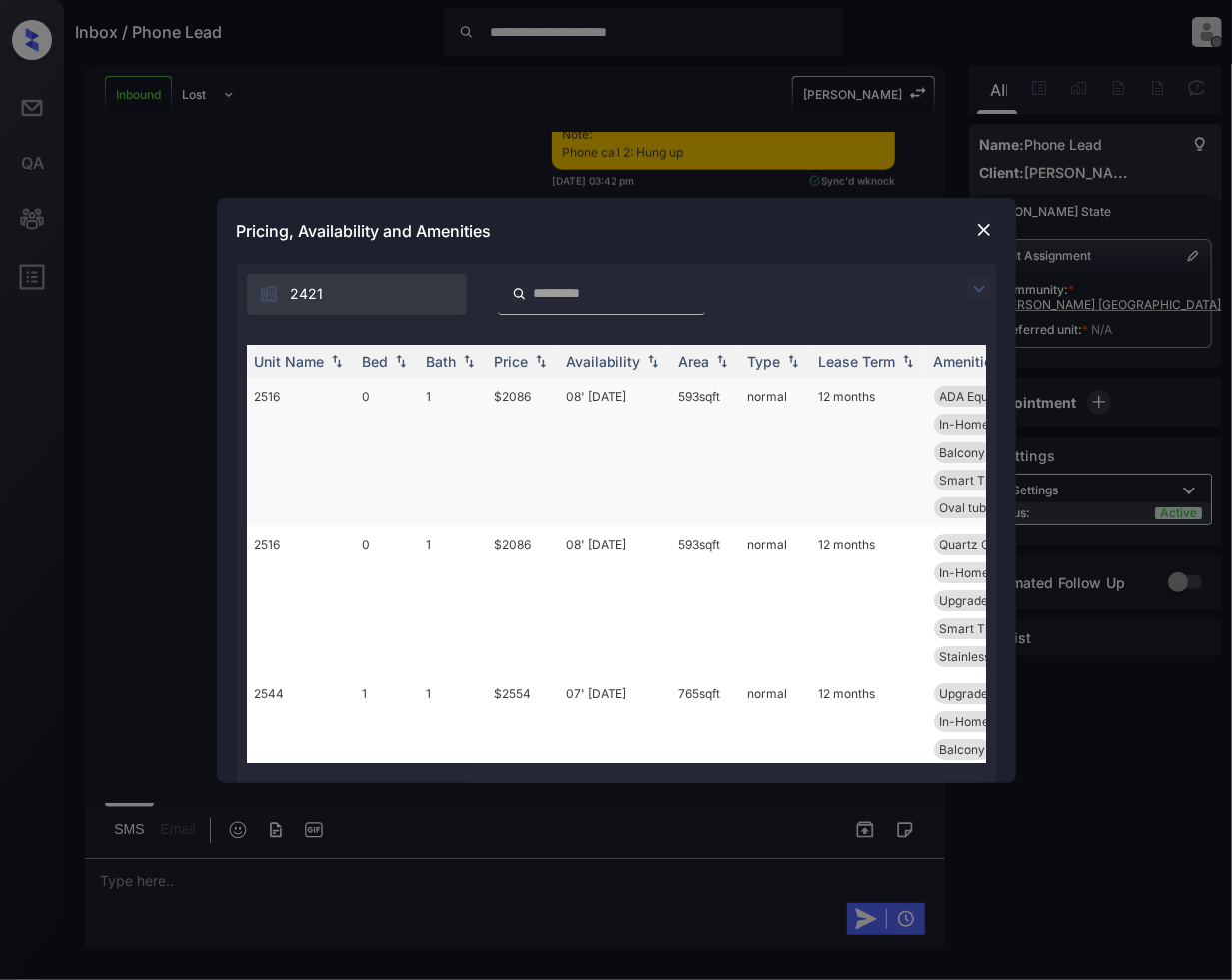 drag, startPoint x: 981, startPoint y: 293, endPoint x: 353, endPoint y: 382, distance: 634.2752 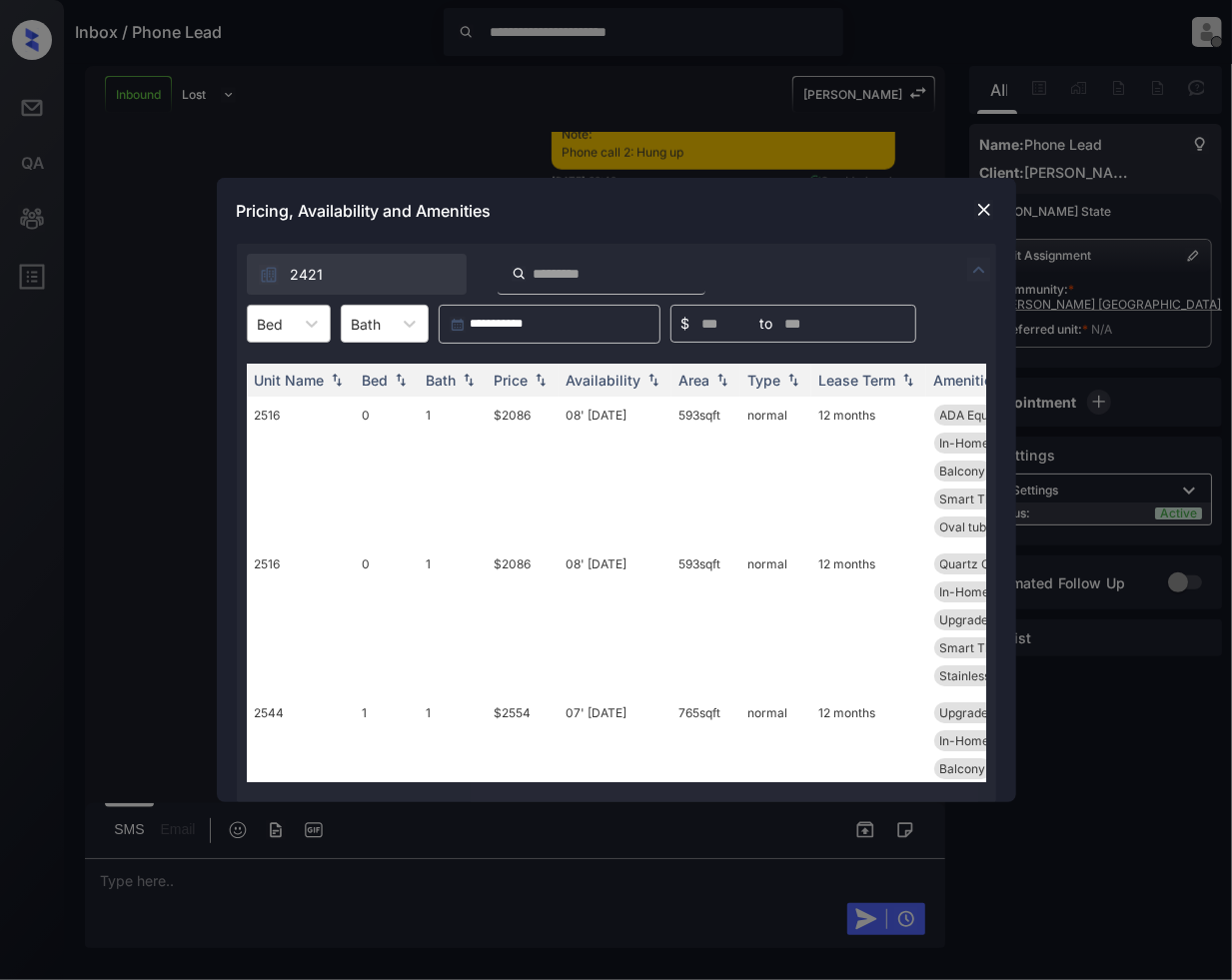 click on "Bed" at bounding box center (271, 324) 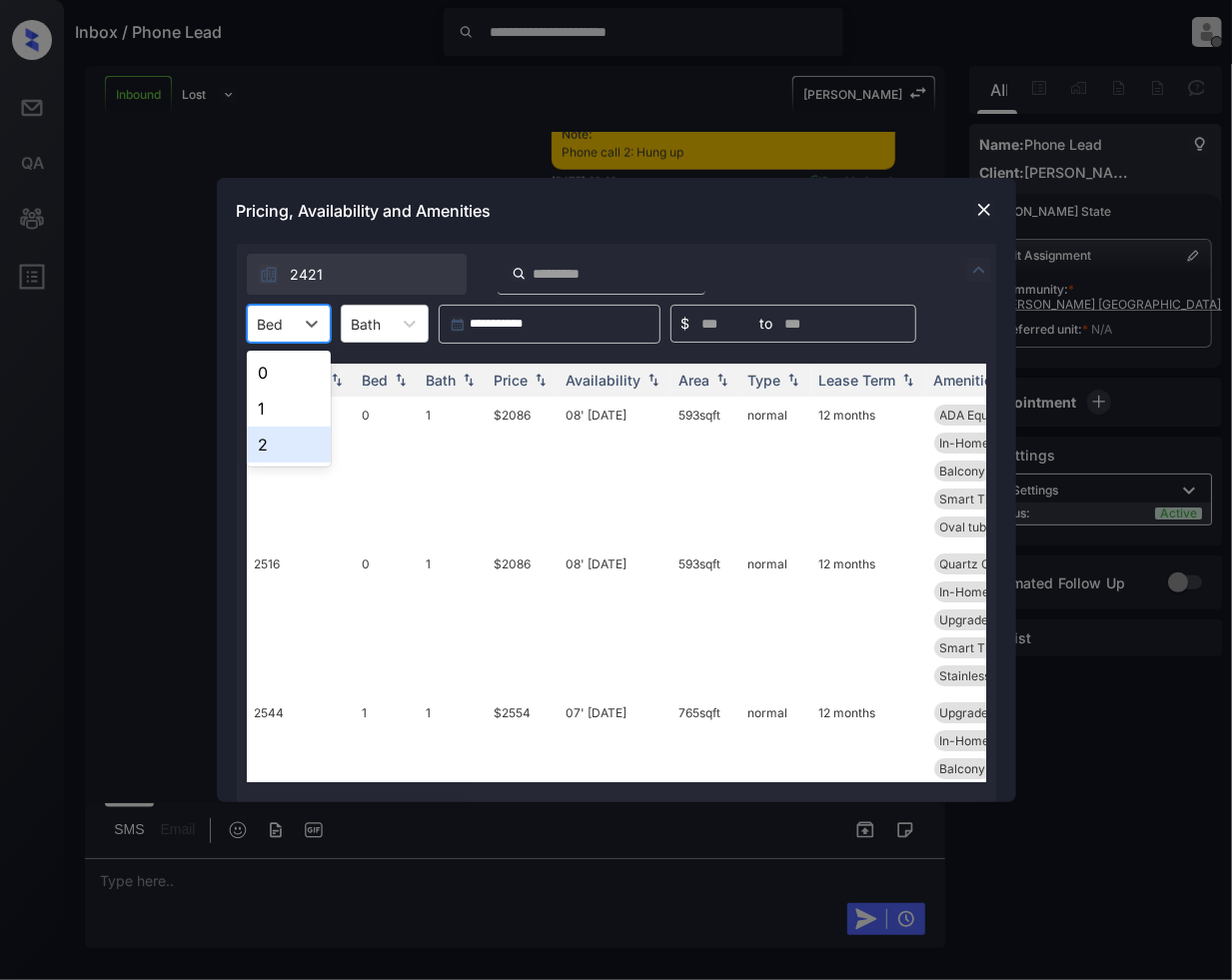 click on "2" at bounding box center [289, 445] 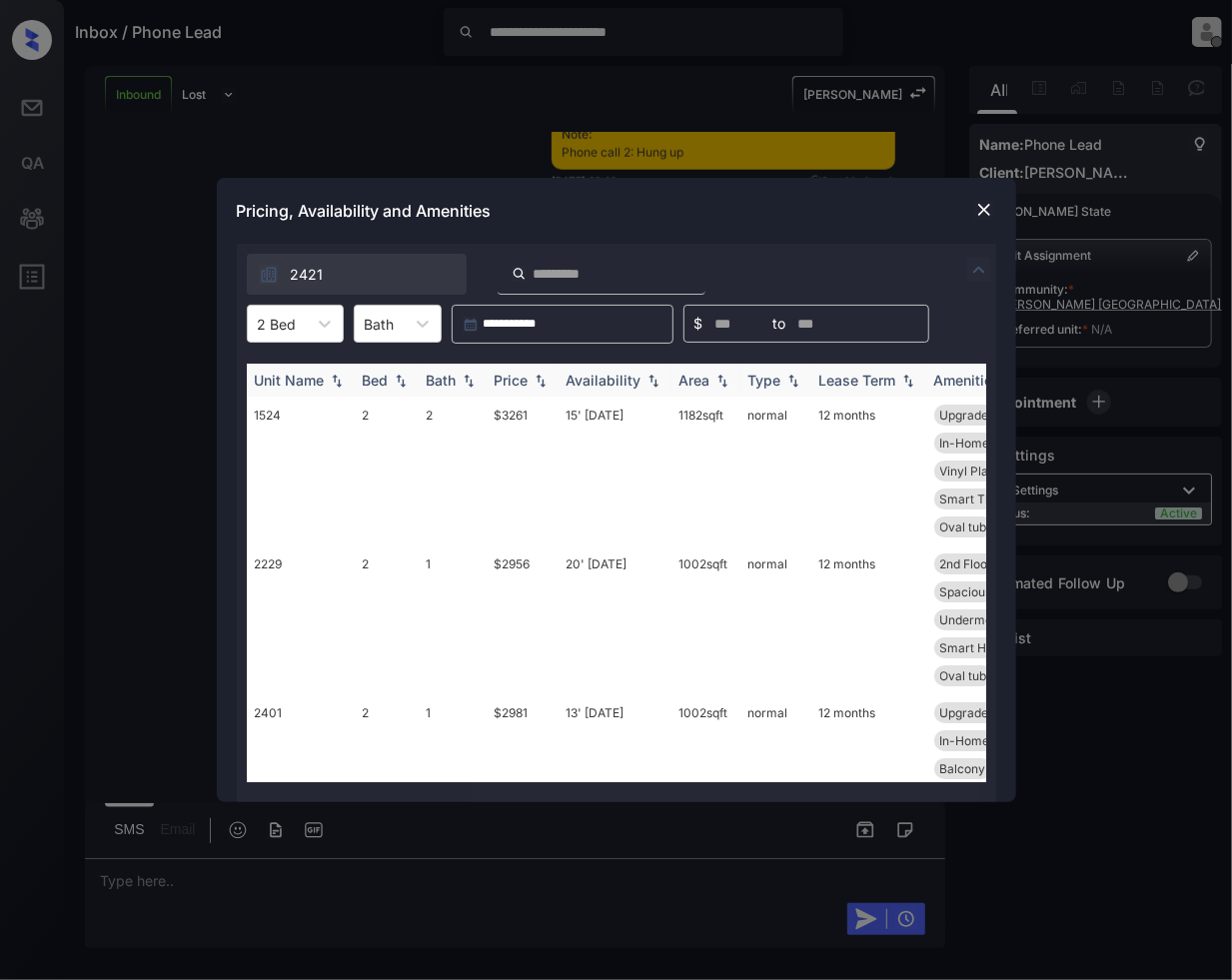 click at bounding box center [541, 381] 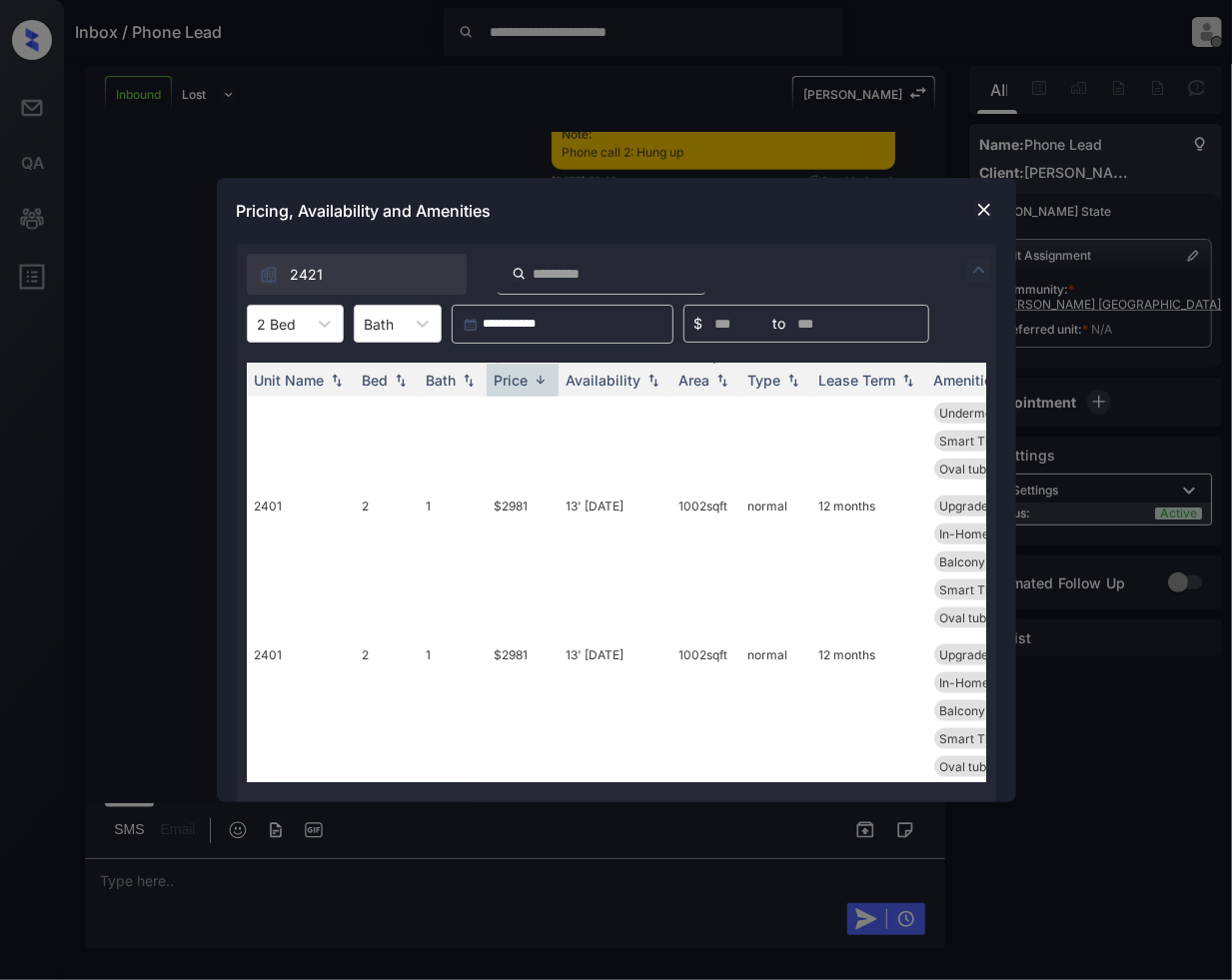 scroll, scrollTop: 2136, scrollLeft: 0, axis: vertical 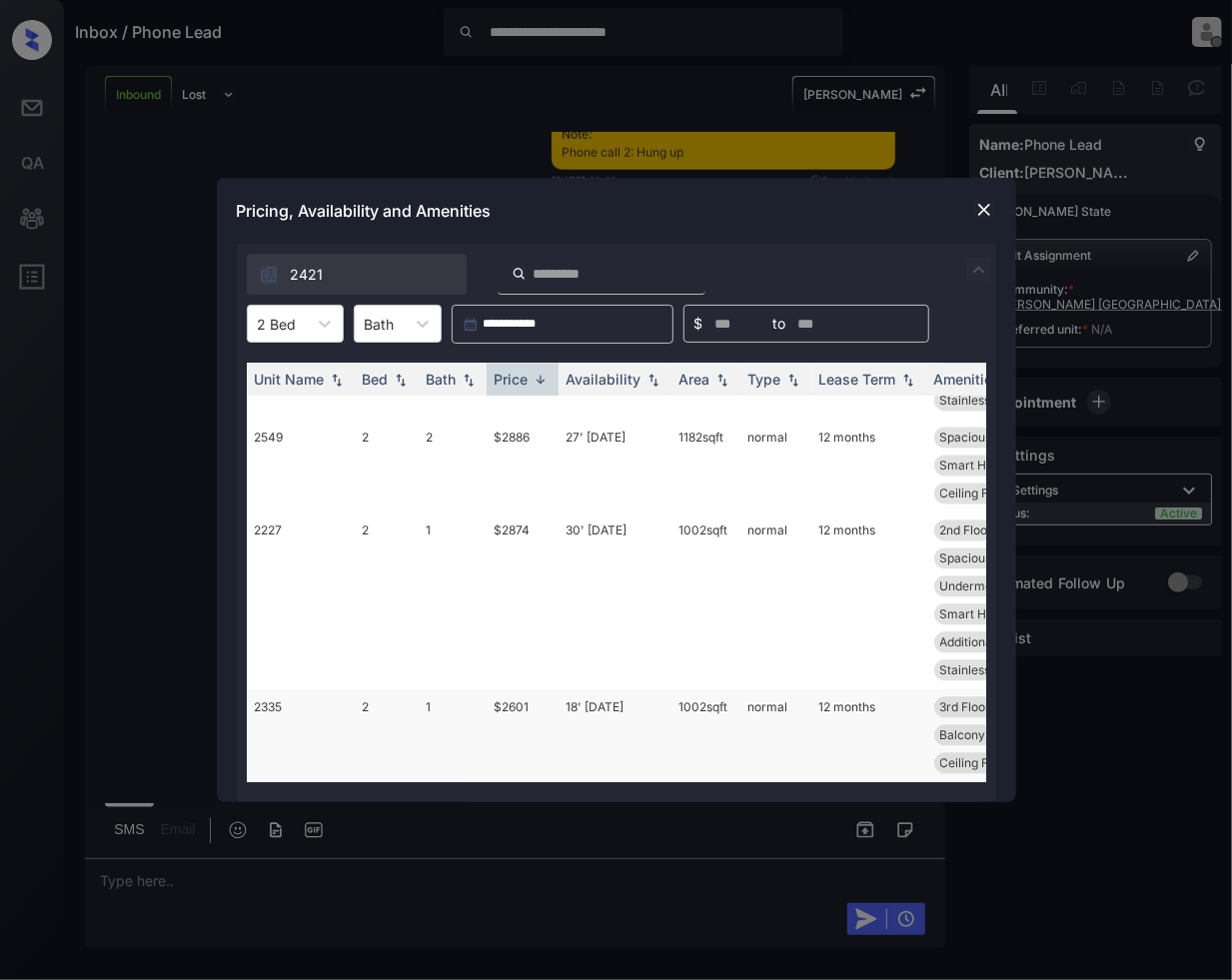 click on "$2601" at bounding box center (523, 735) 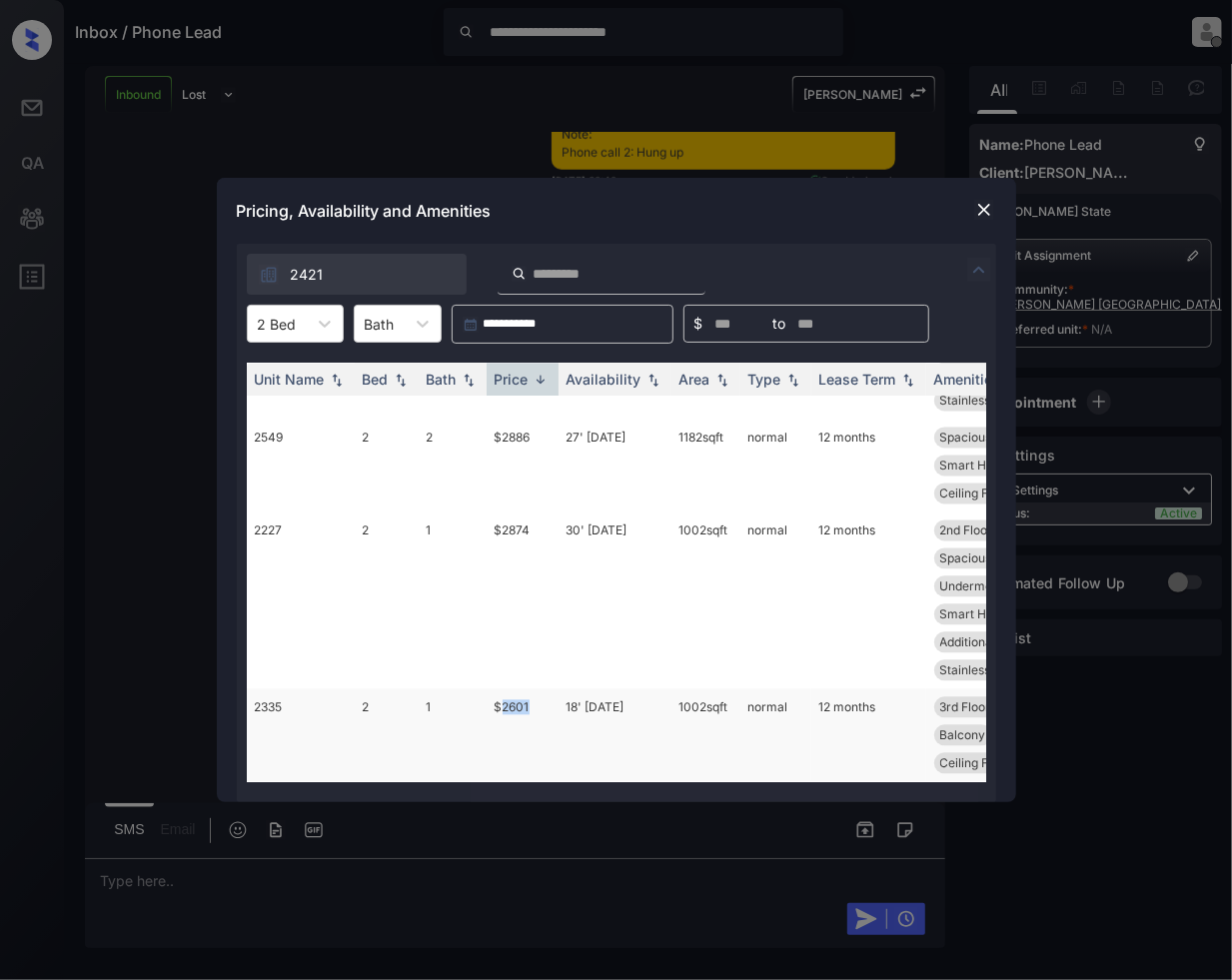 click on "$2601" at bounding box center [523, 735] 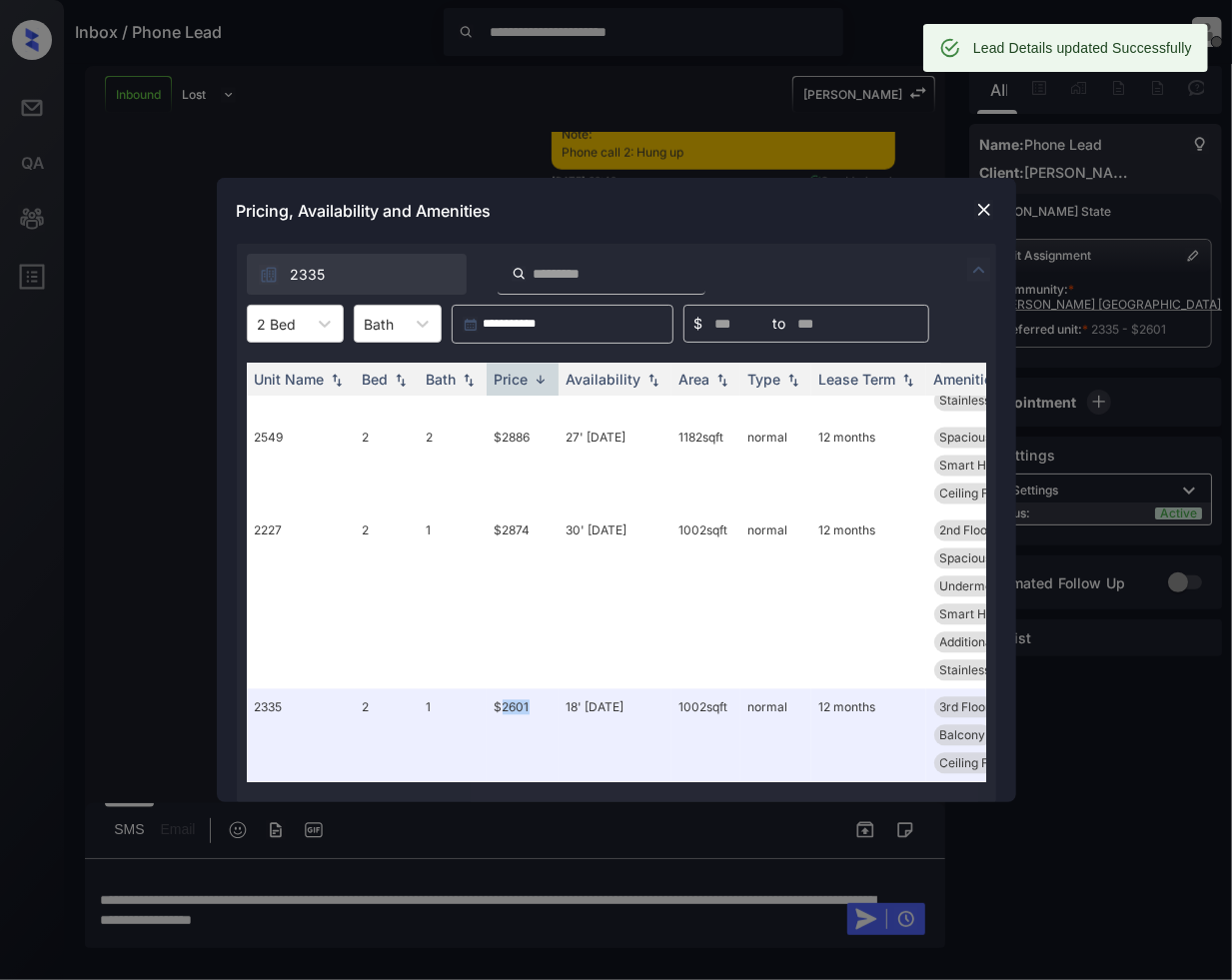 click at bounding box center [984, 210] 